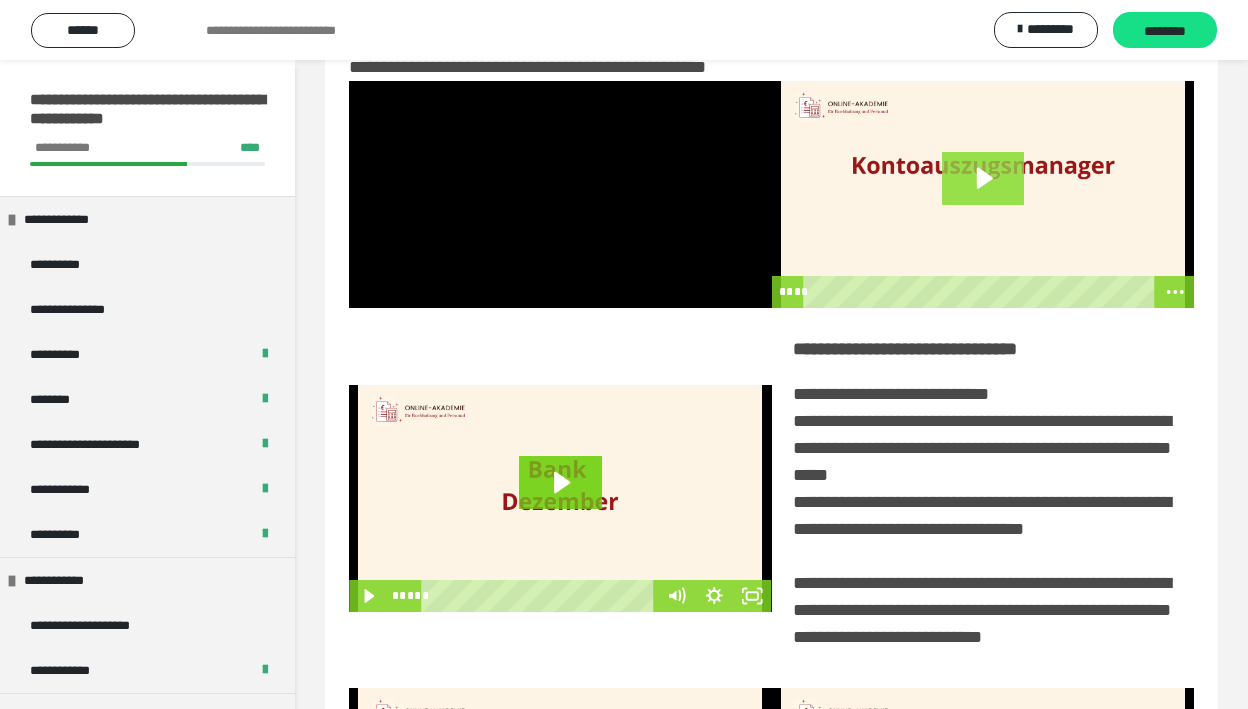 scroll, scrollTop: 60, scrollLeft: 0, axis: vertical 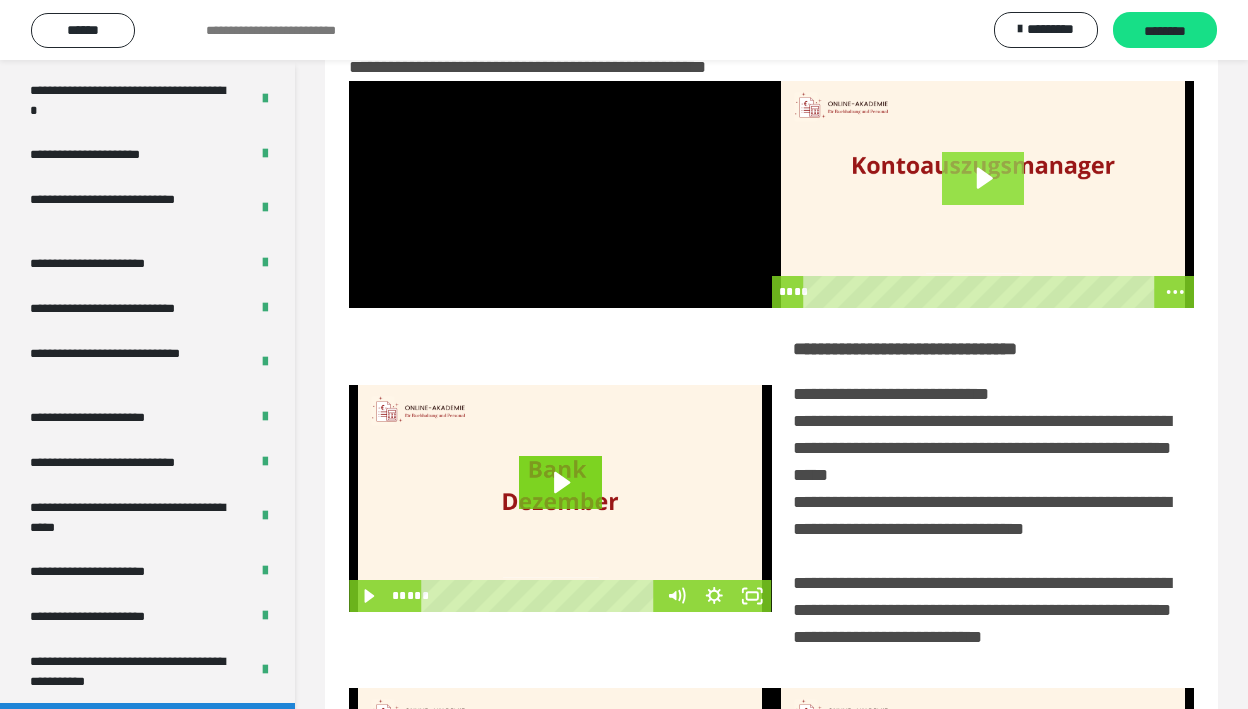 click 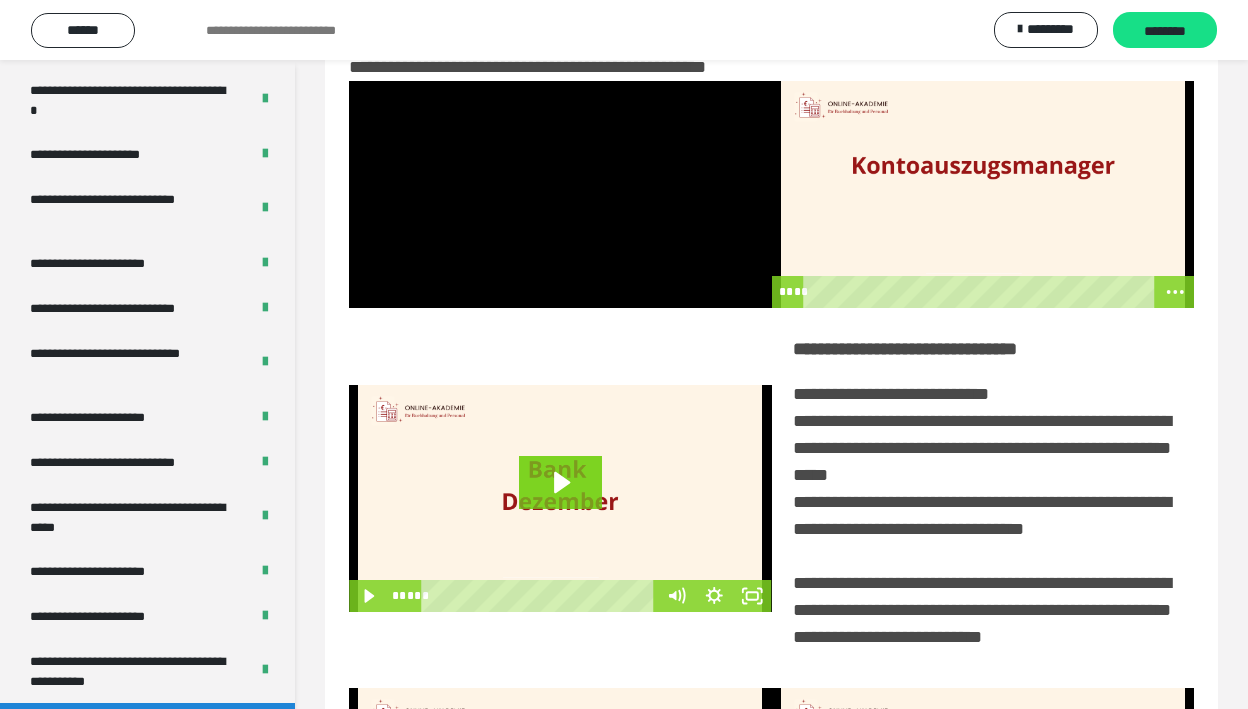 click at bounding box center (983, 194) 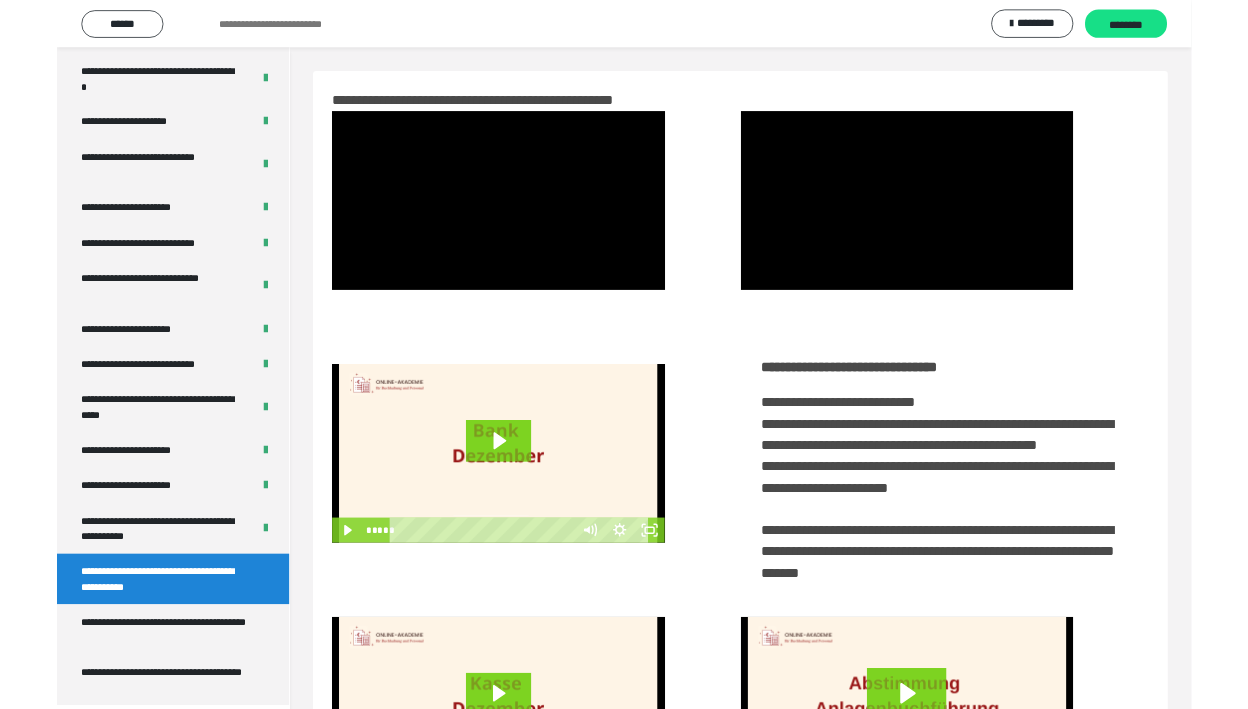 scroll, scrollTop: 60, scrollLeft: 0, axis: vertical 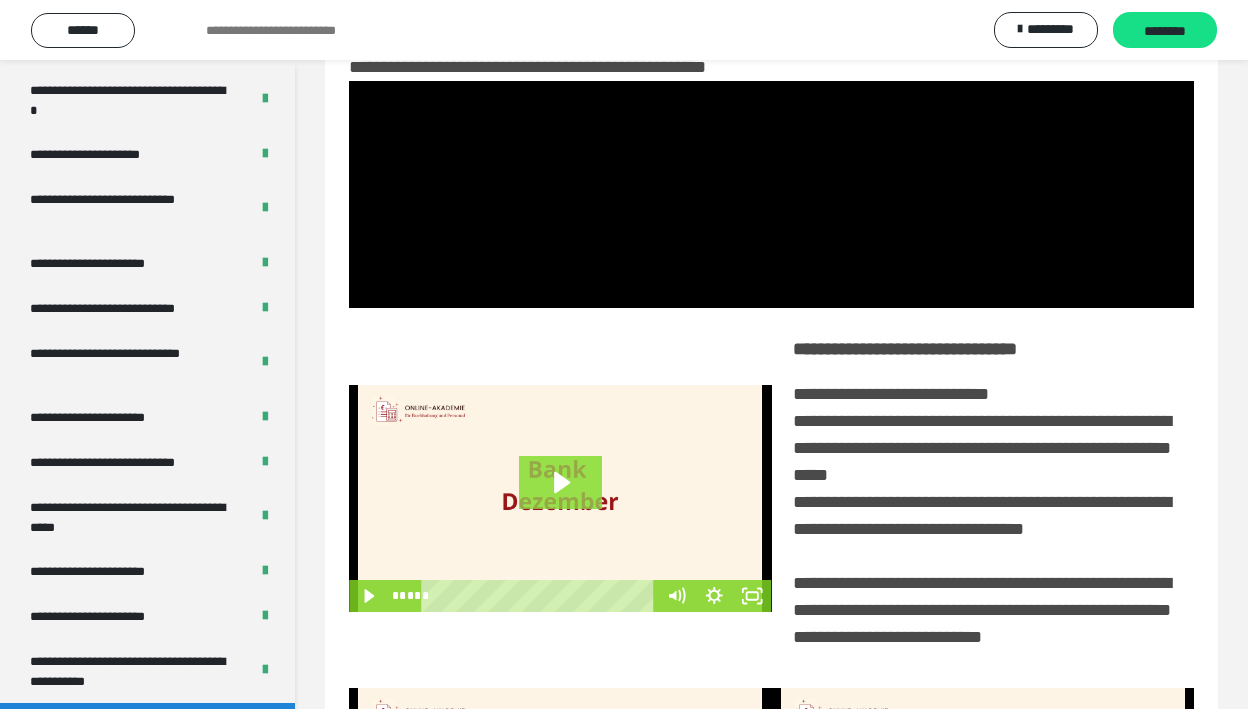 click 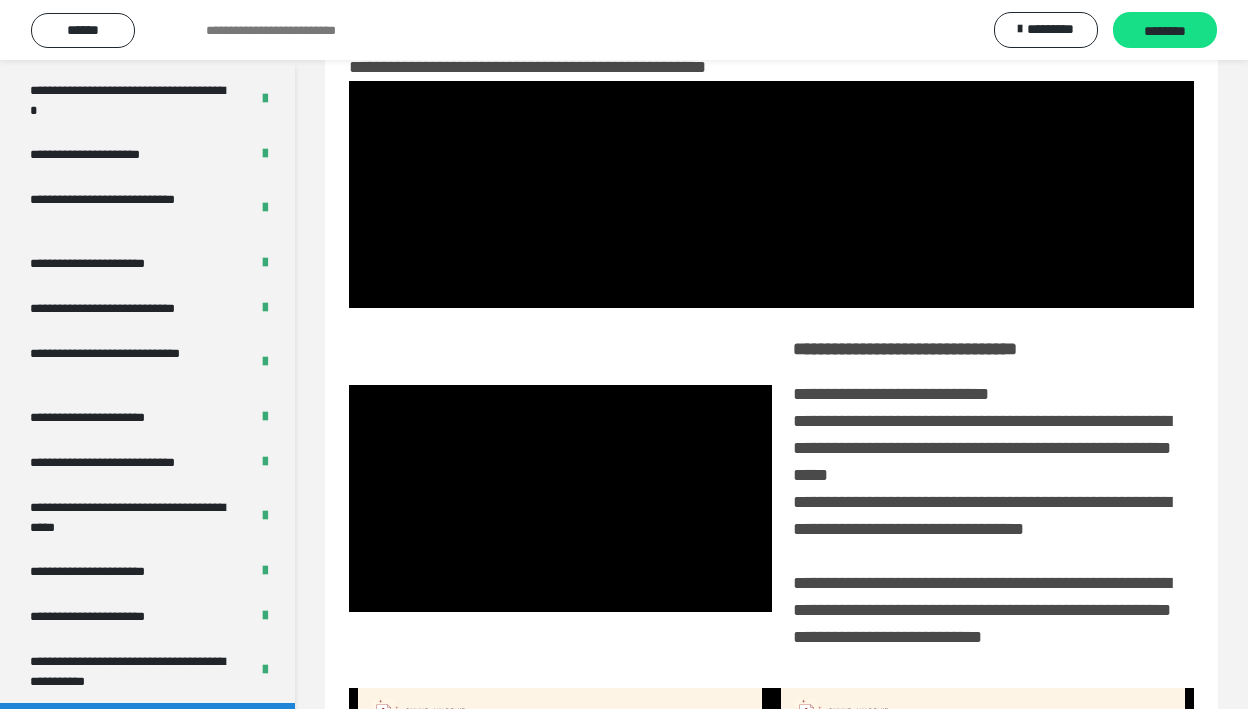 click at bounding box center [560, 498] 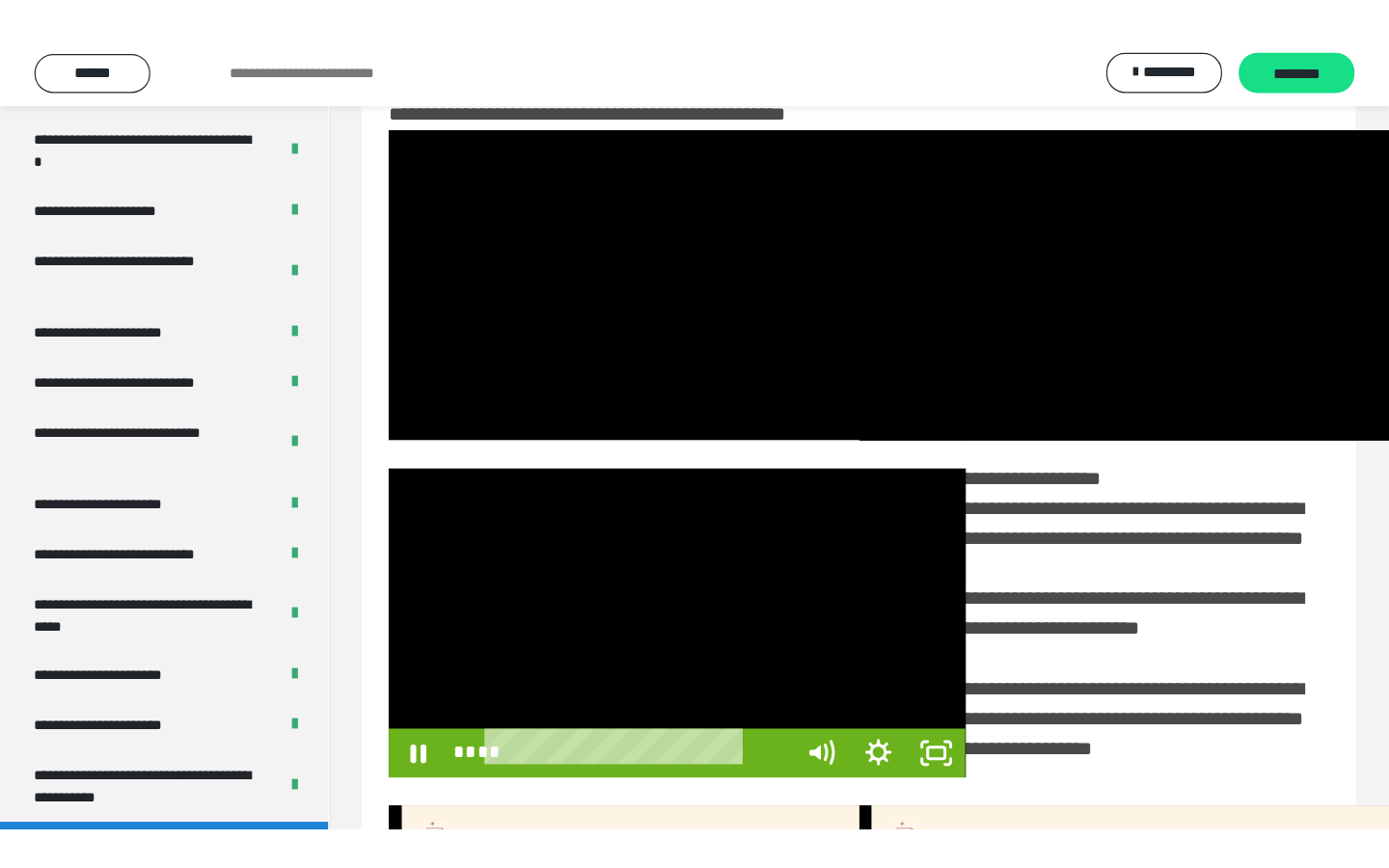 scroll, scrollTop: 0, scrollLeft: 0, axis: both 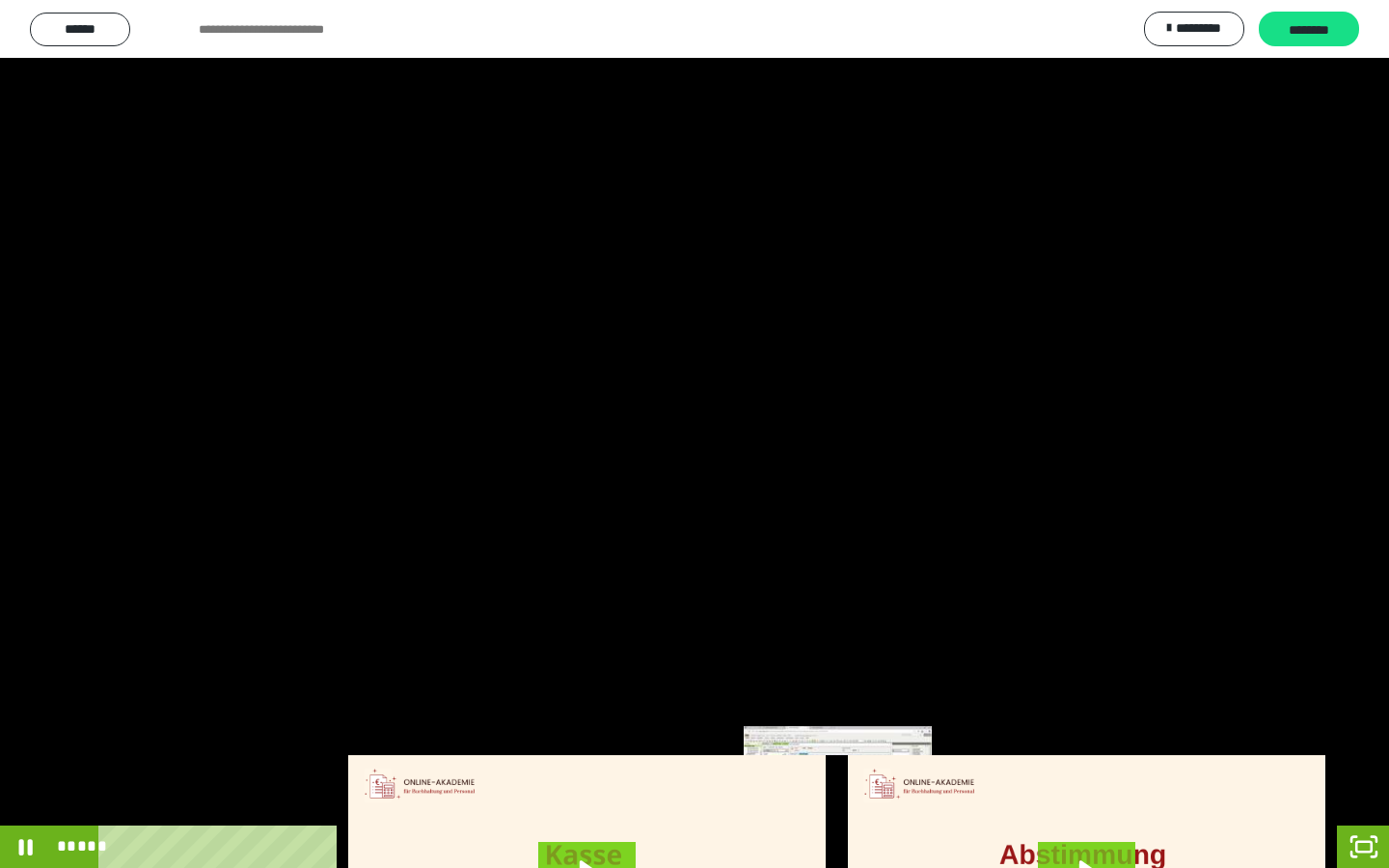 click on "*****" at bounding box center (671, 847) 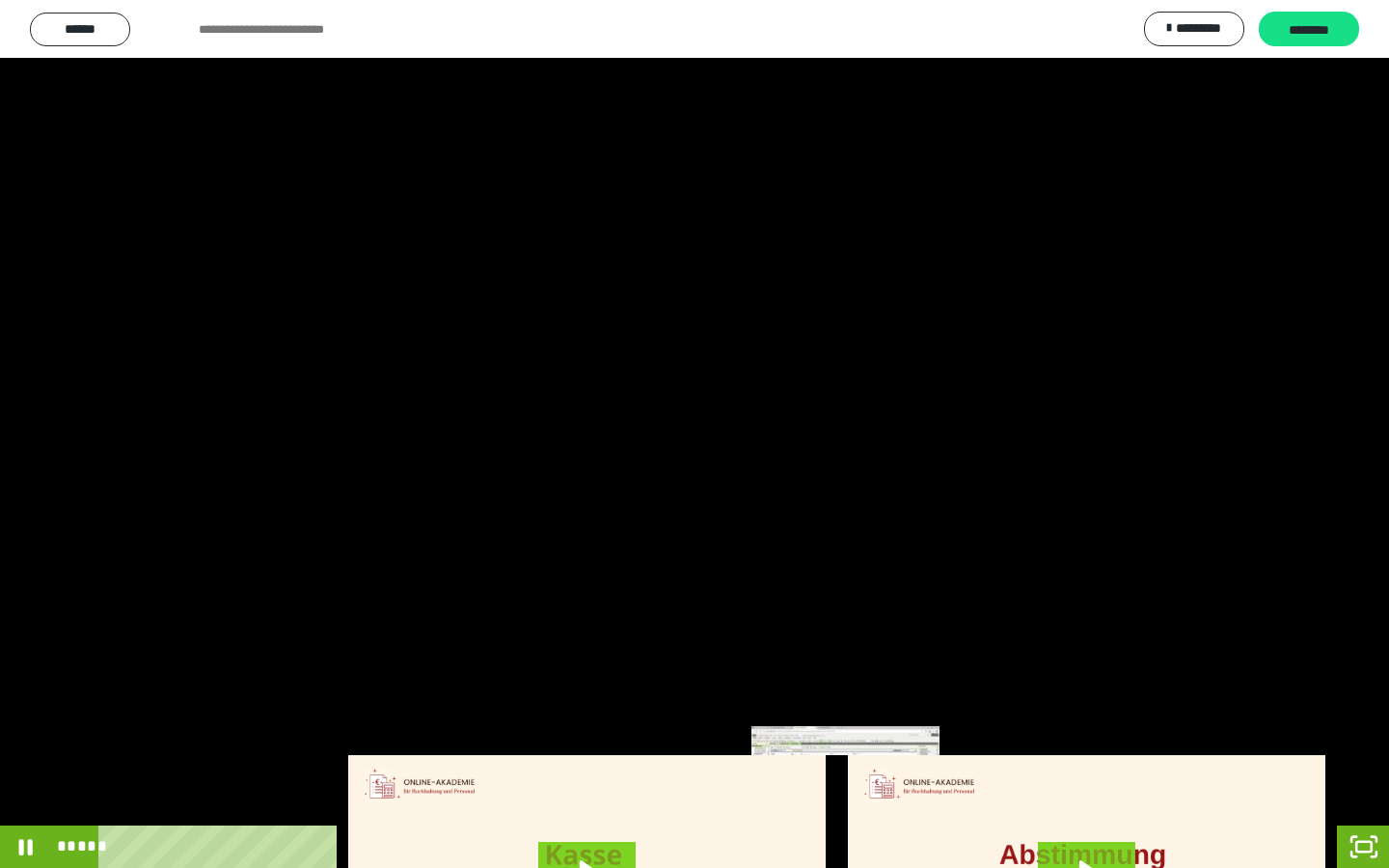 click on "*****" at bounding box center (671, 847) 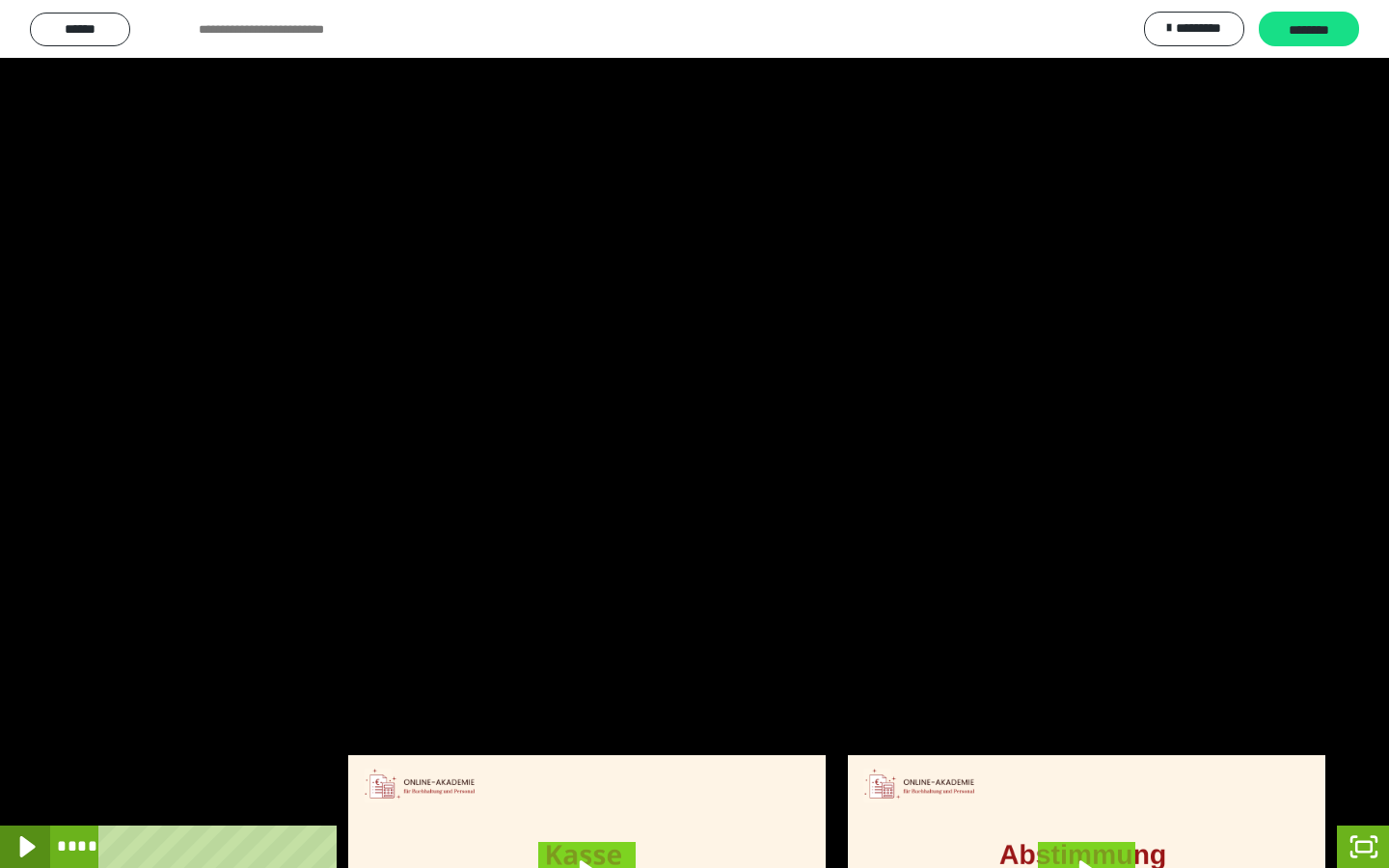 click 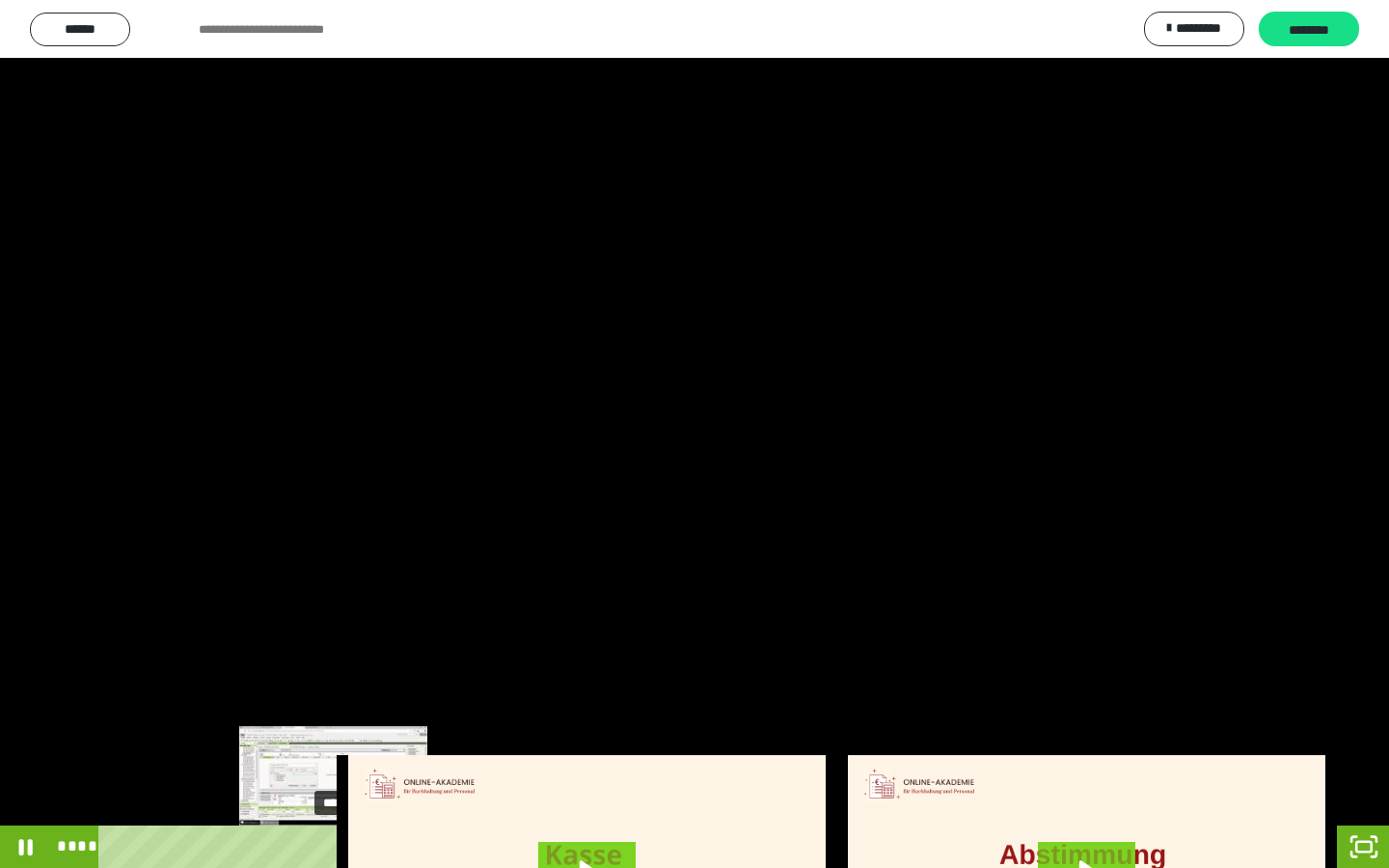 click on "****" at bounding box center [671, 847] 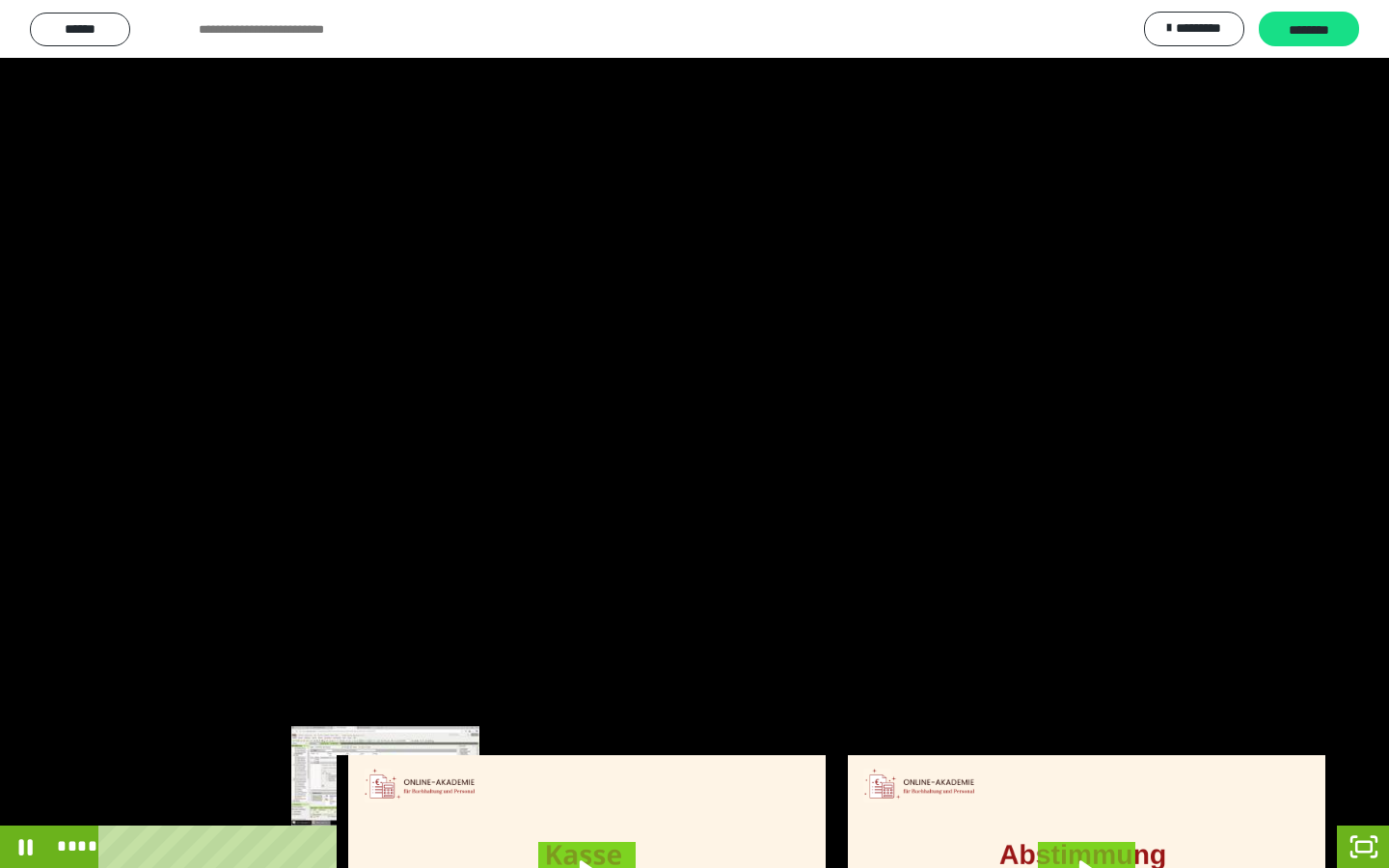 click on "****" at bounding box center [671, 847] 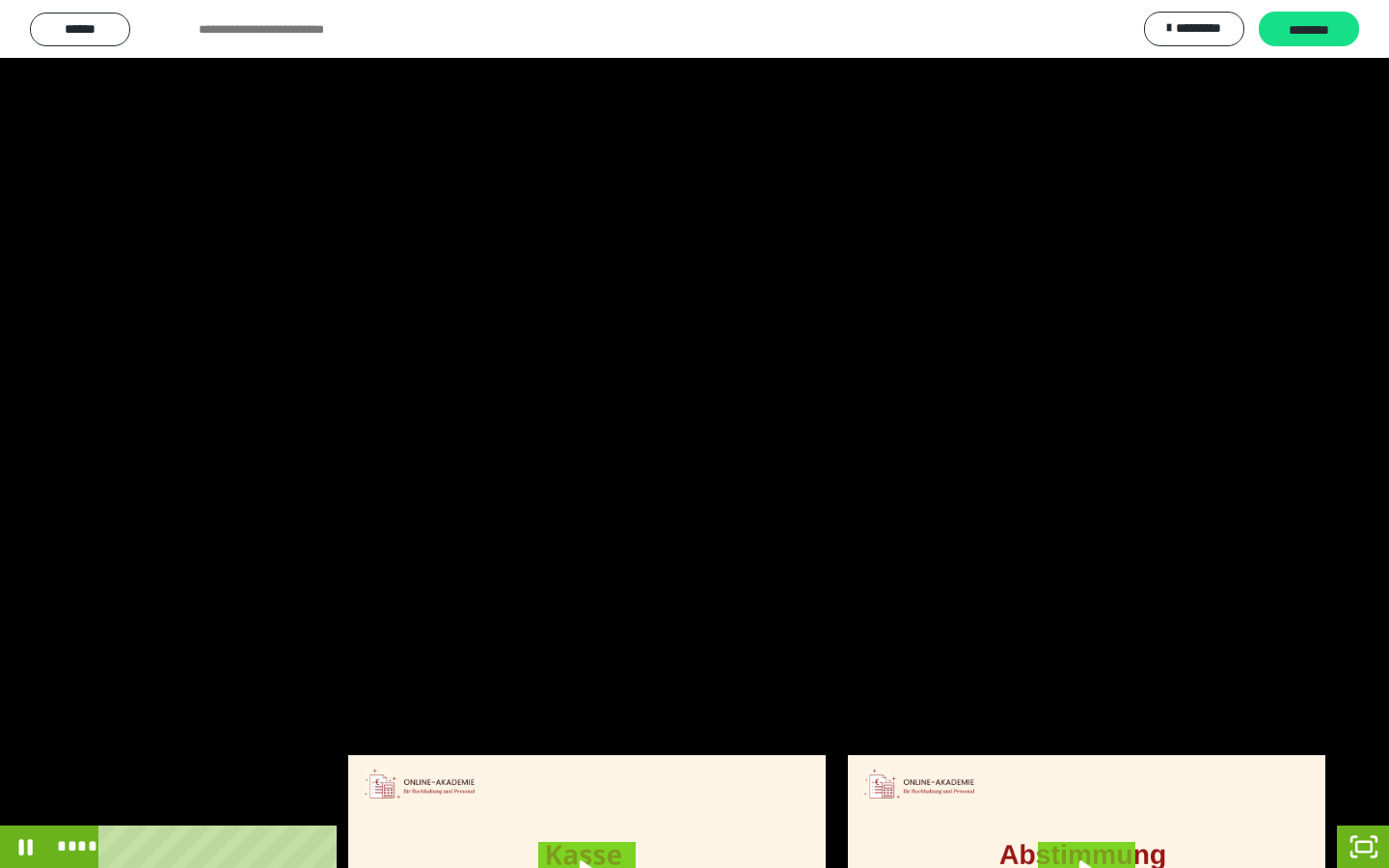 click at bounding box center (694, 434) 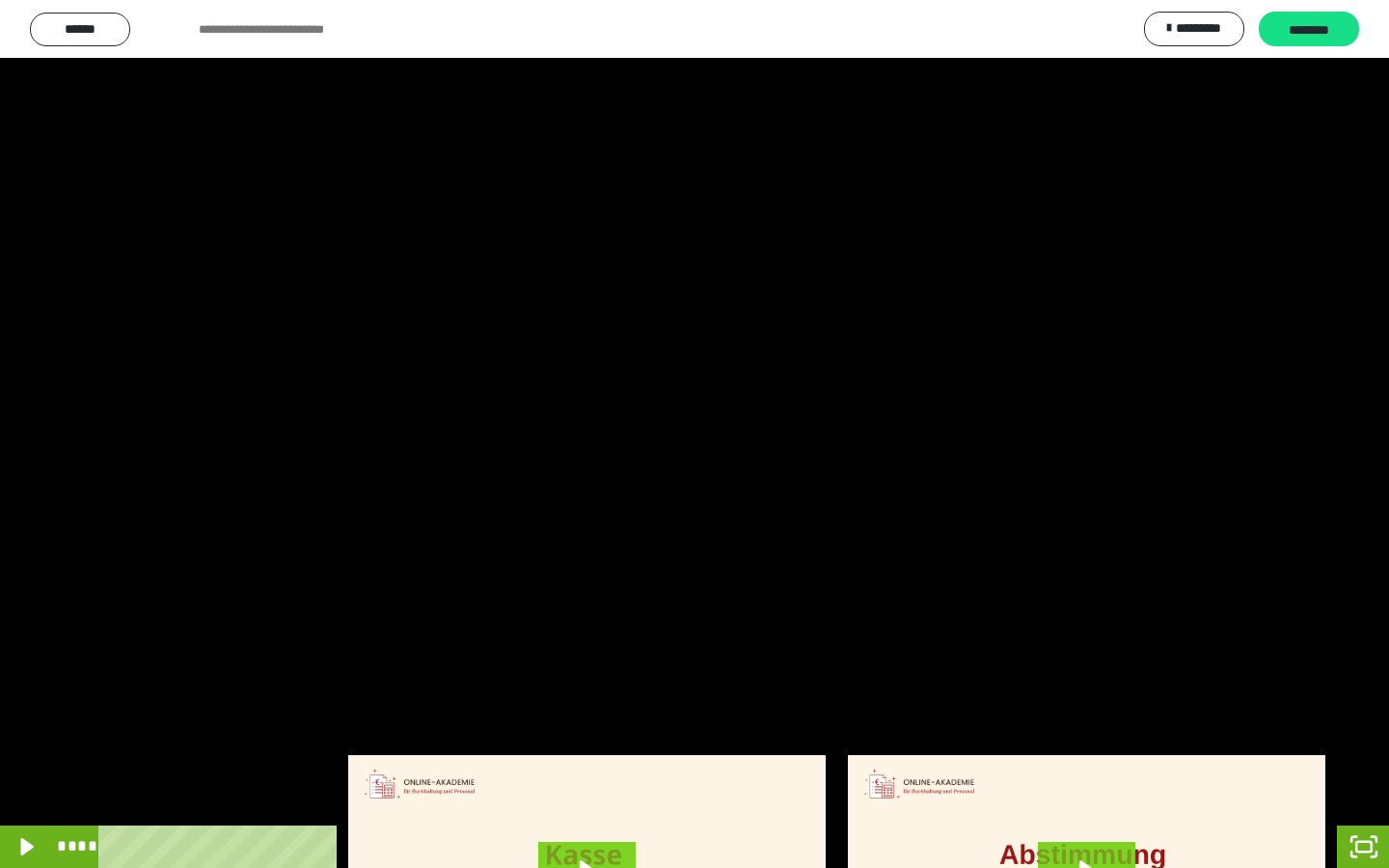 click at bounding box center (694, 434) 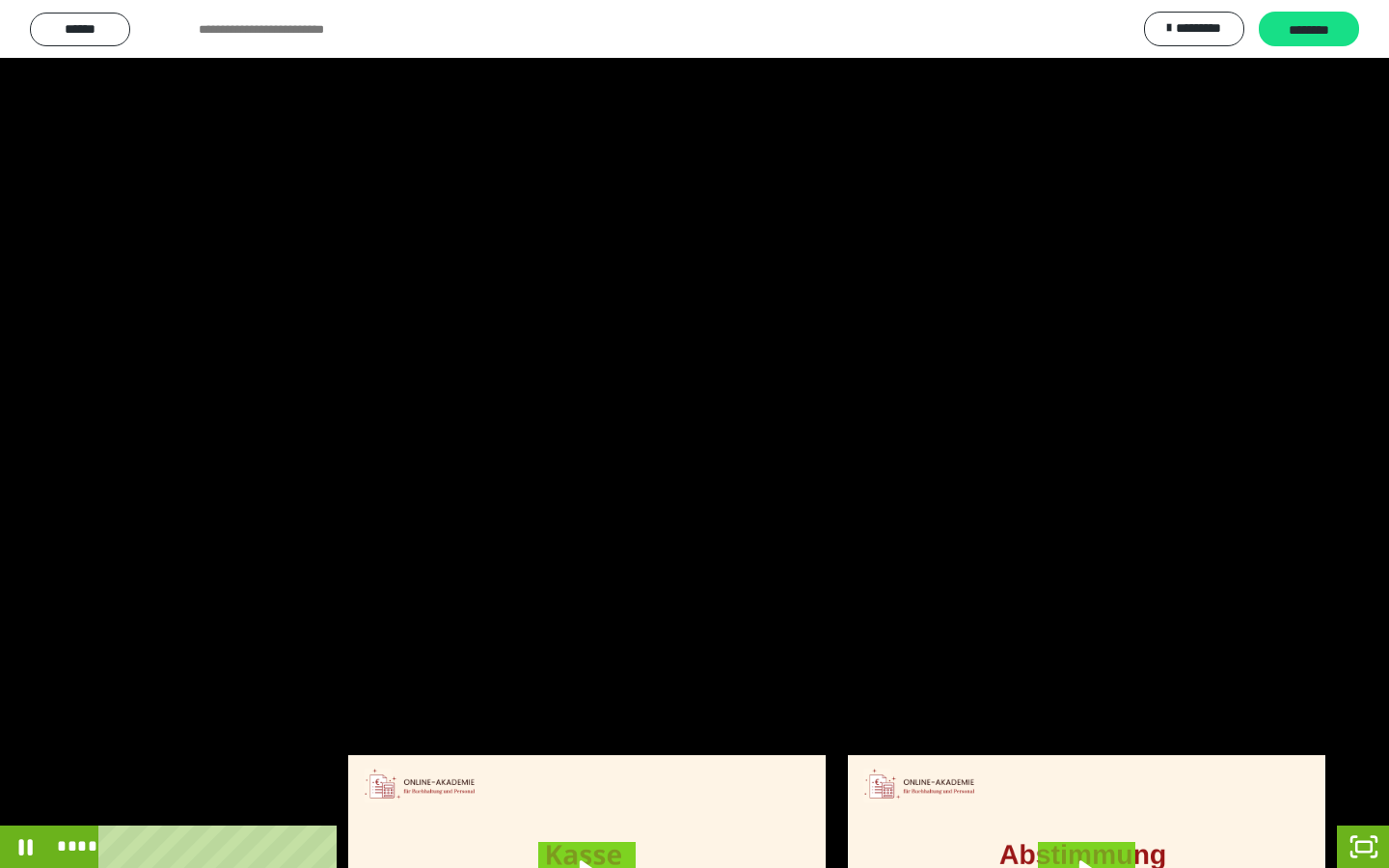 click at bounding box center [694, 434] 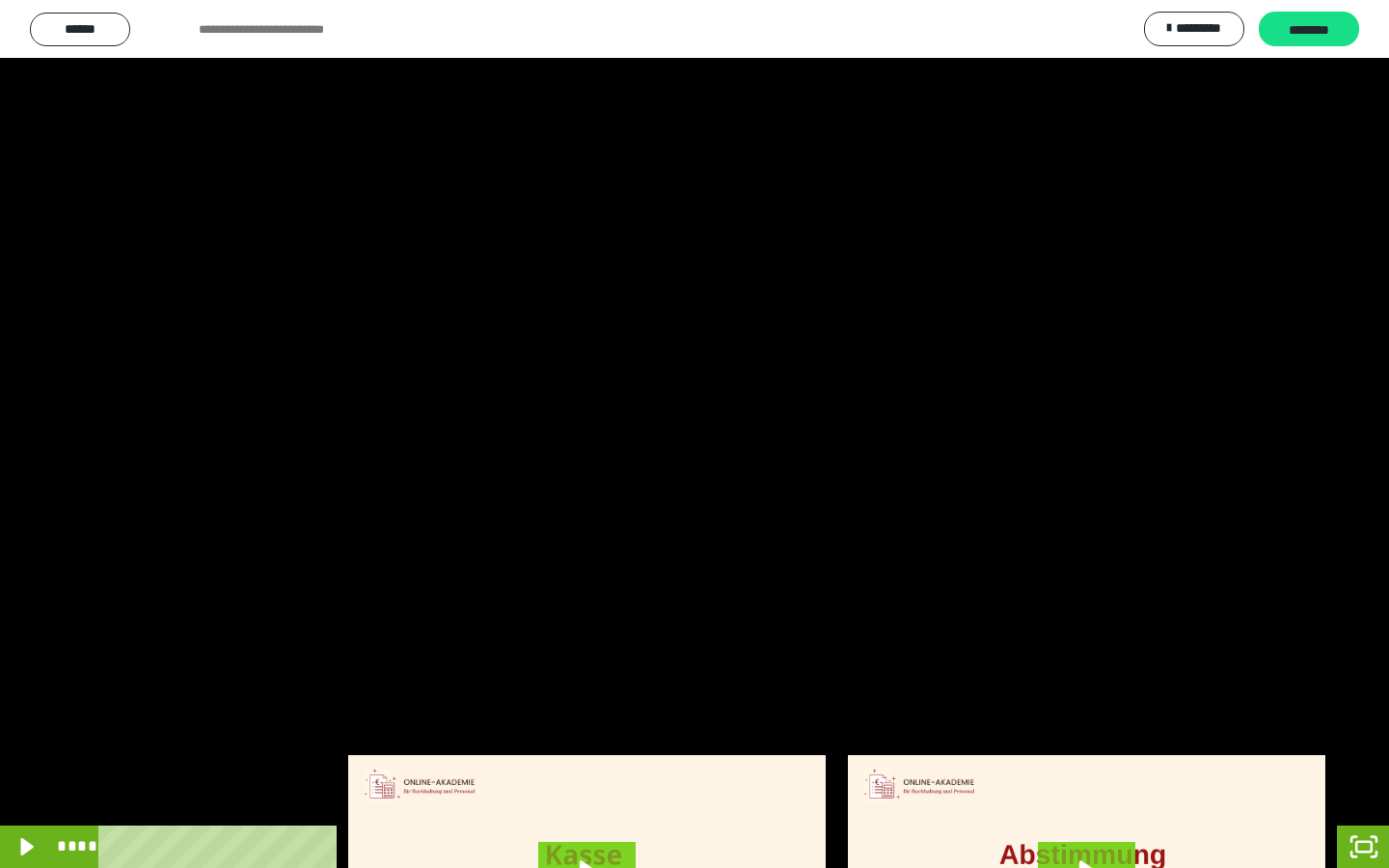click at bounding box center (694, 434) 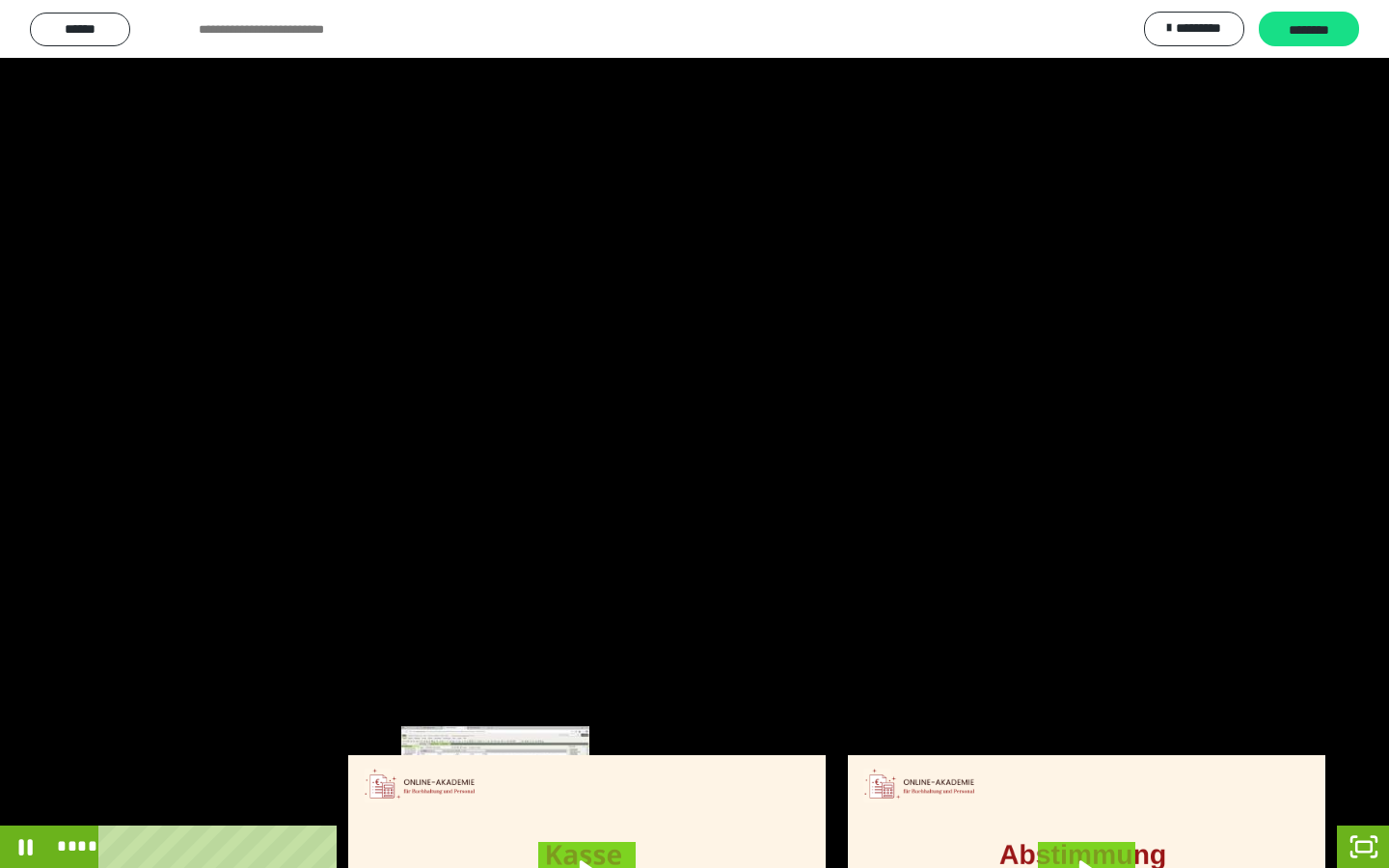 click on "****" at bounding box center (671, 847) 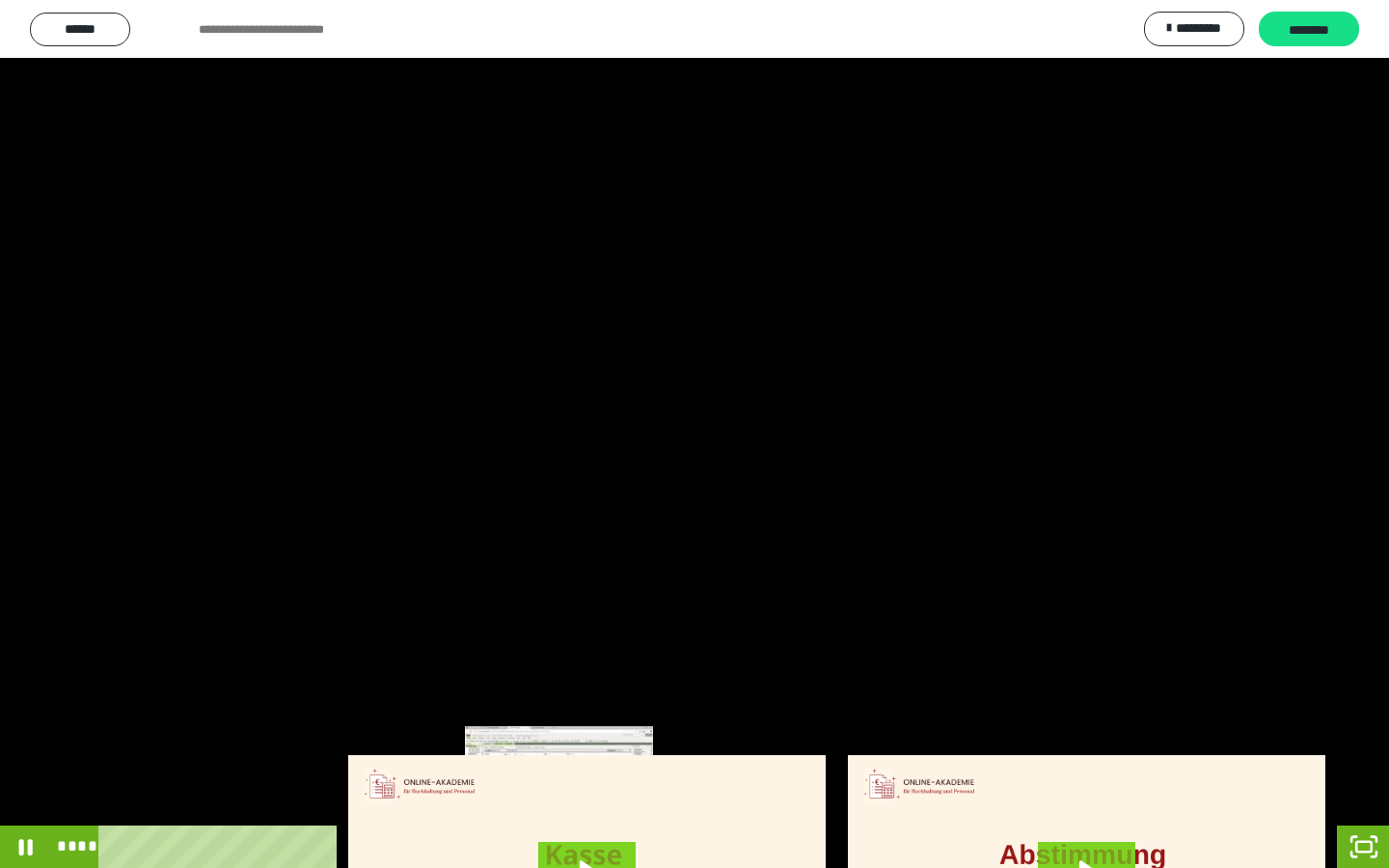click on "****" at bounding box center [671, 847] 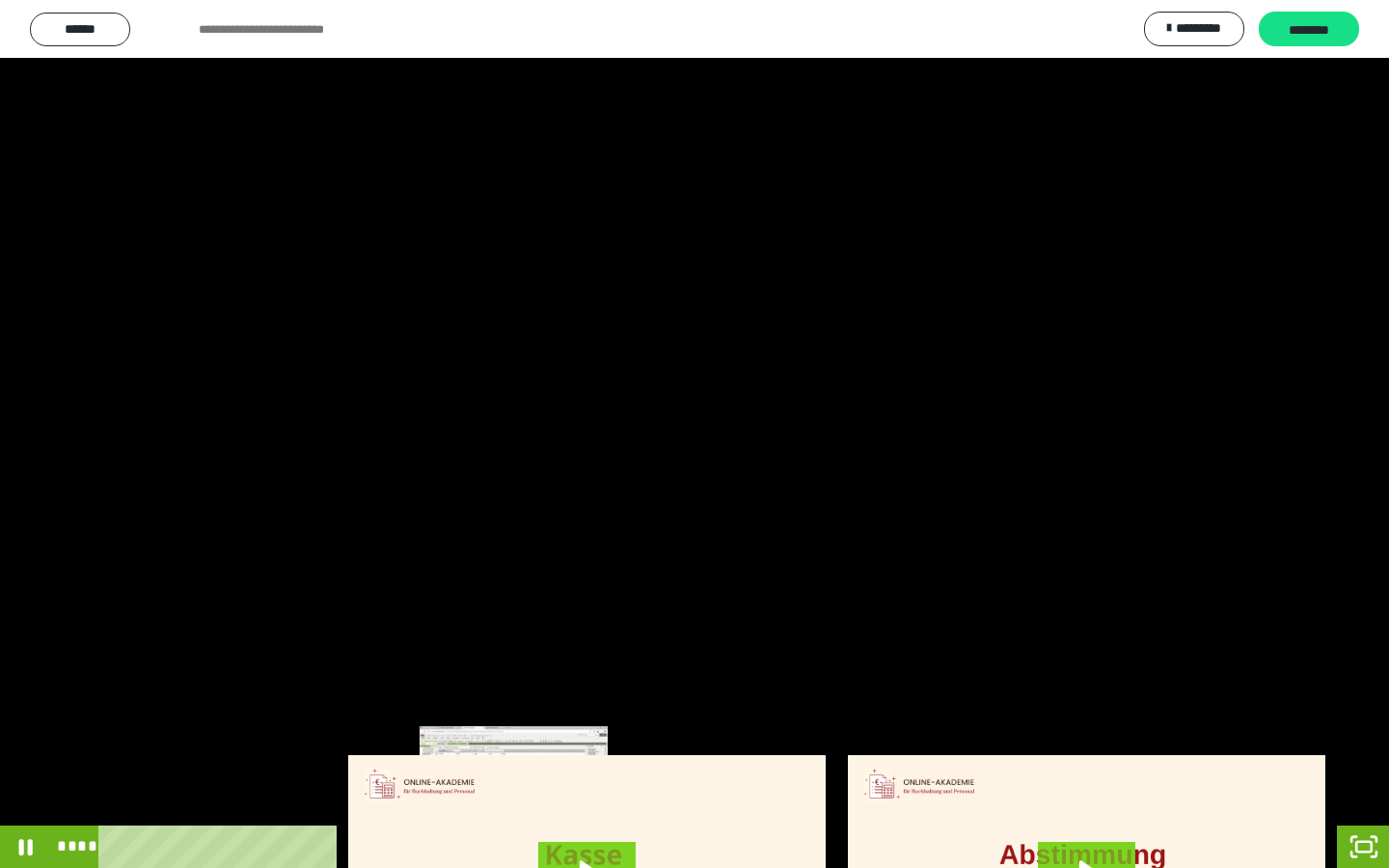 click on "****" at bounding box center (671, 847) 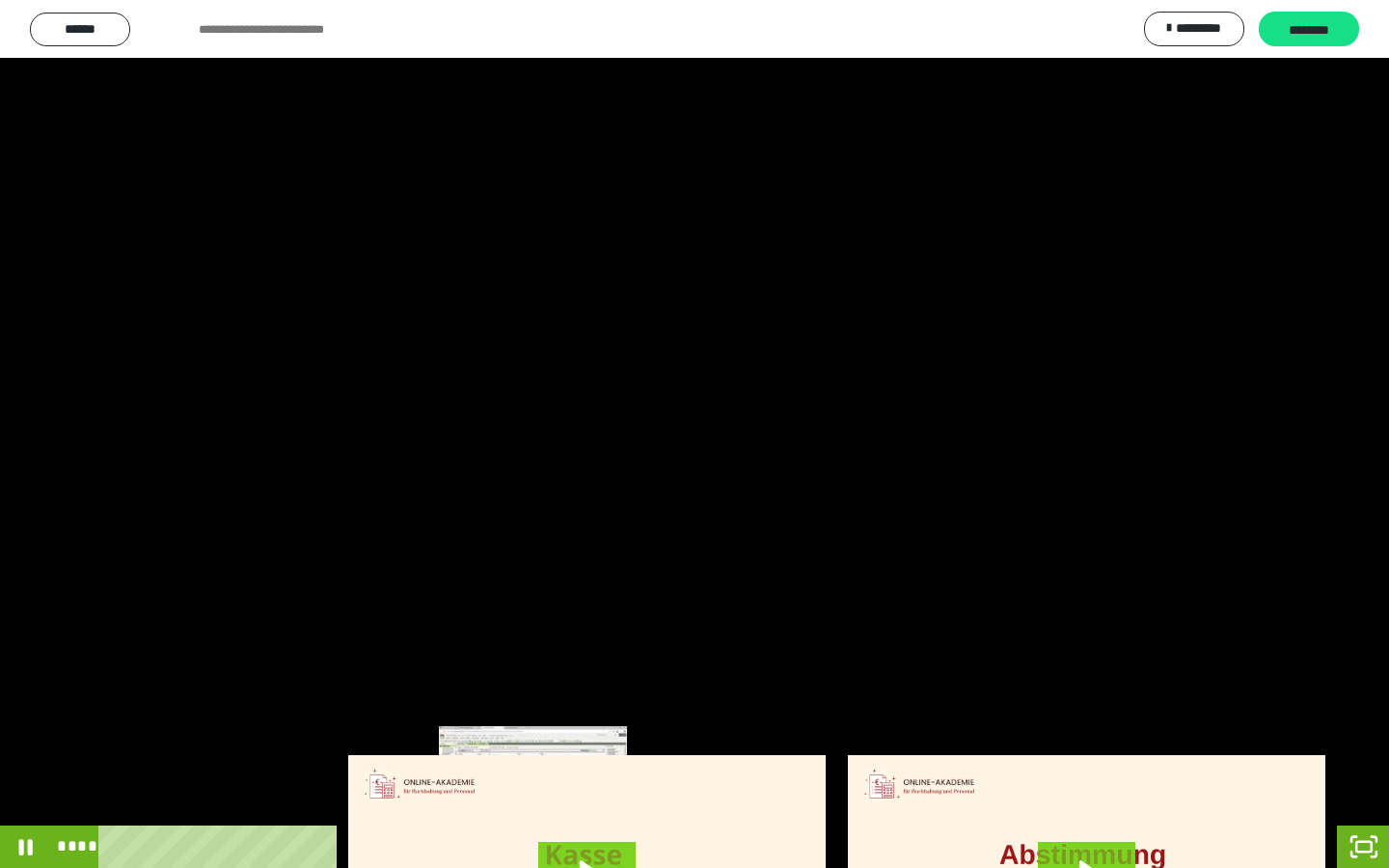 click on "****" at bounding box center (671, 847) 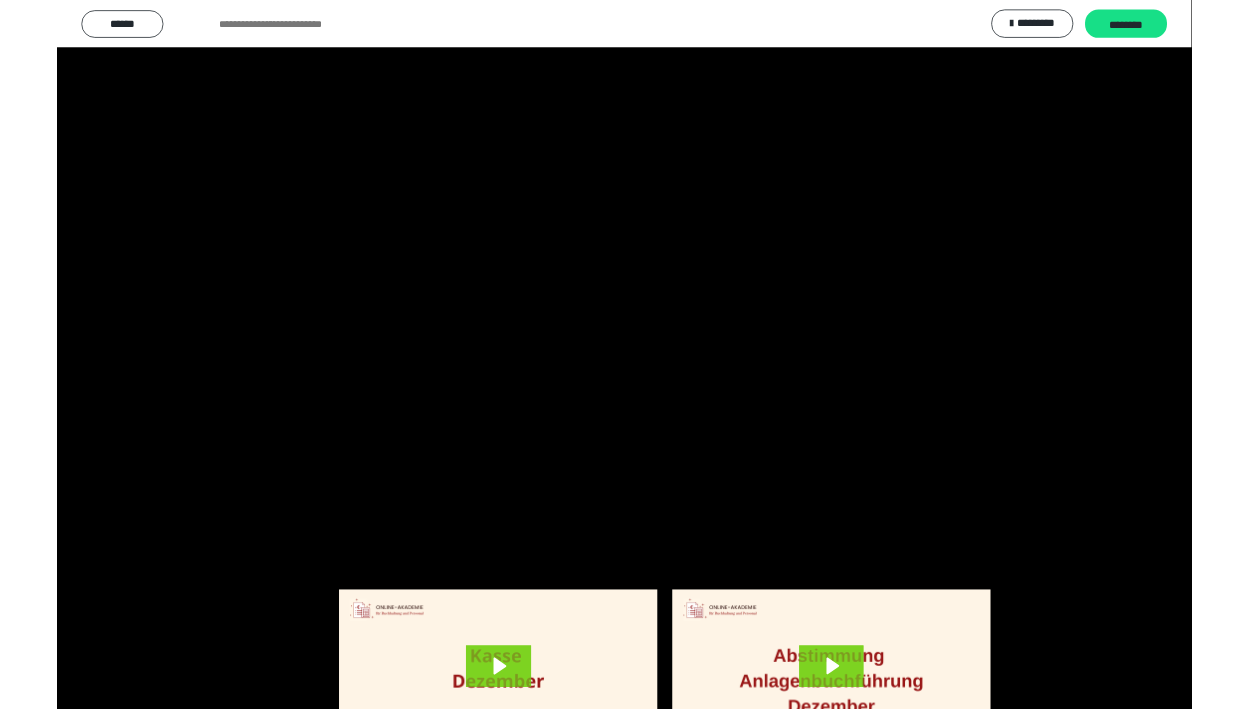scroll, scrollTop: 60, scrollLeft: 0, axis: vertical 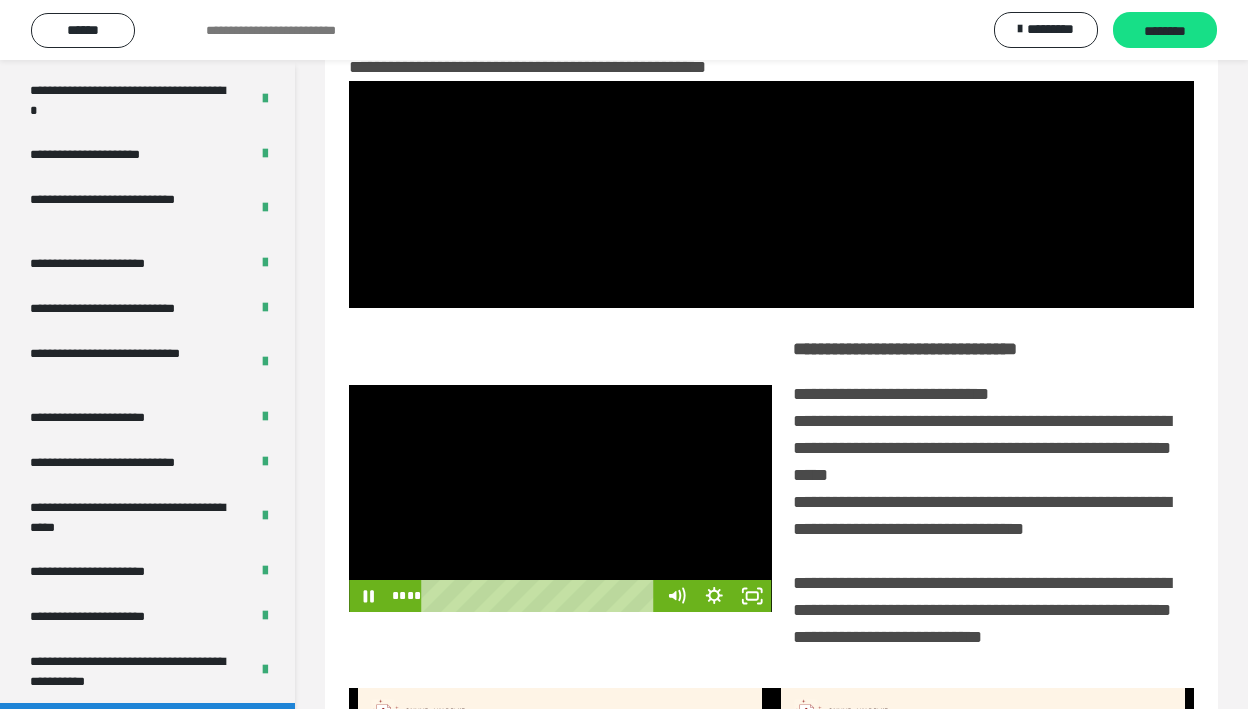 click at bounding box center [560, 498] 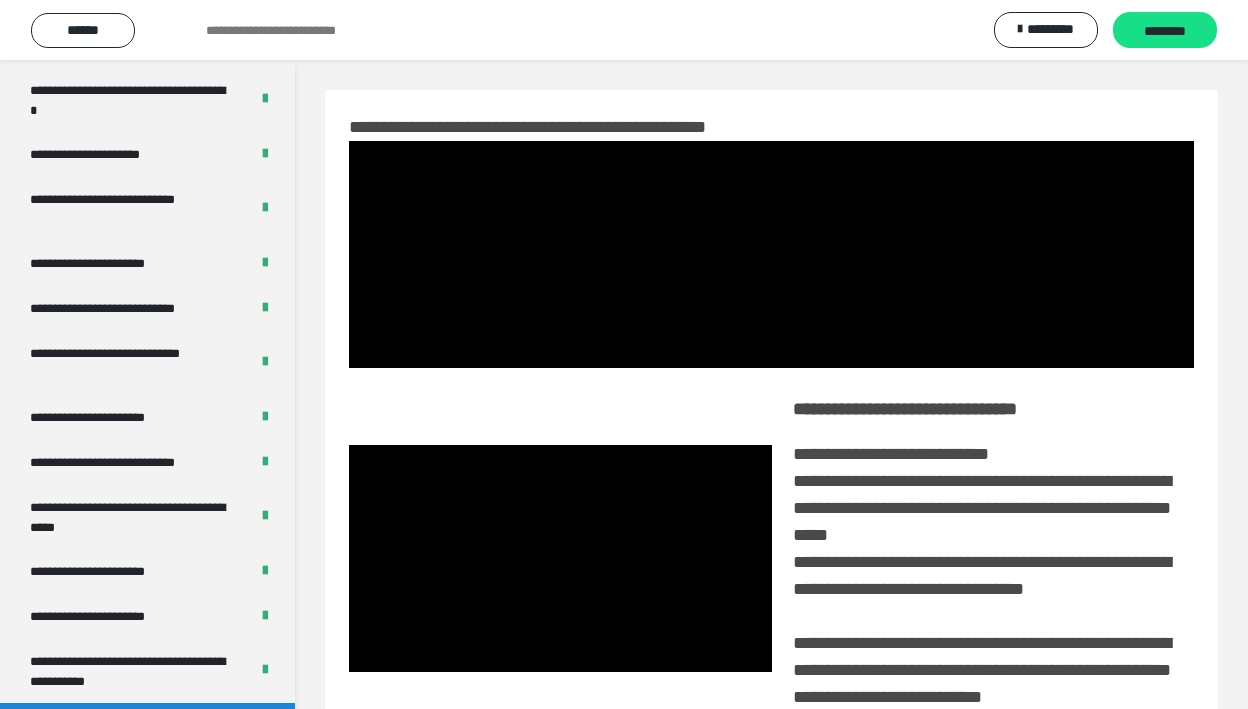 scroll, scrollTop: 0, scrollLeft: 0, axis: both 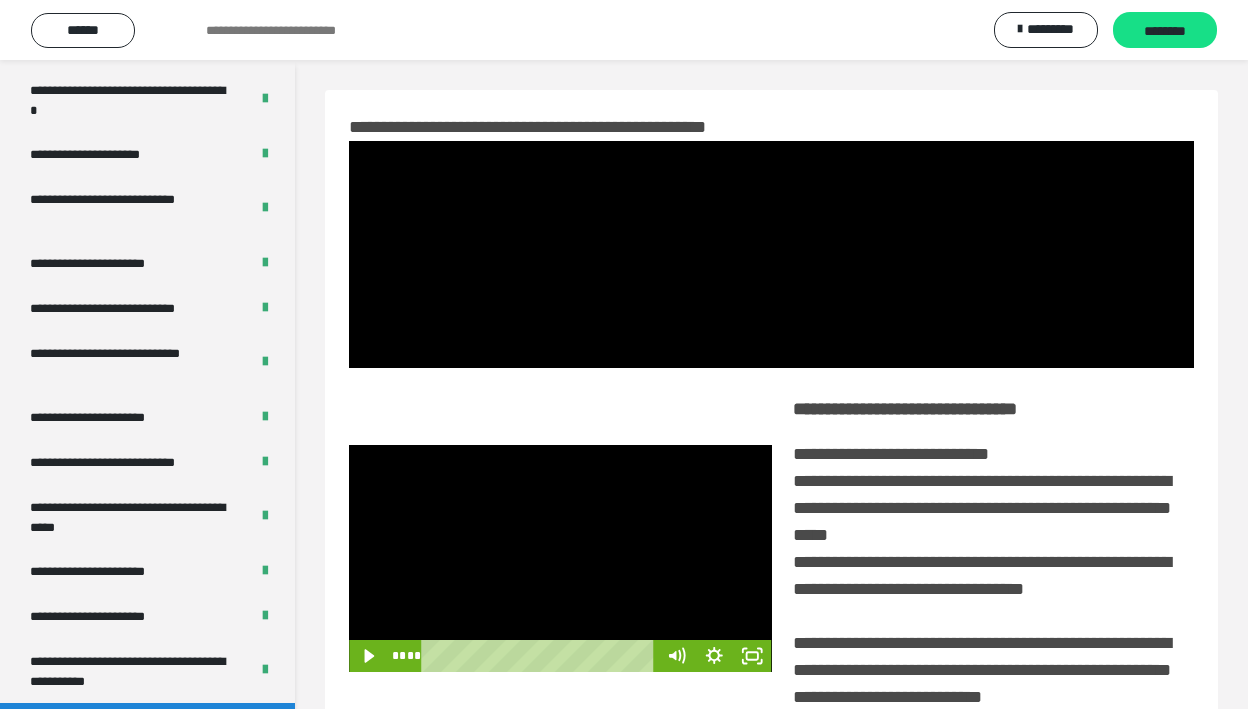 click at bounding box center (560, 558) 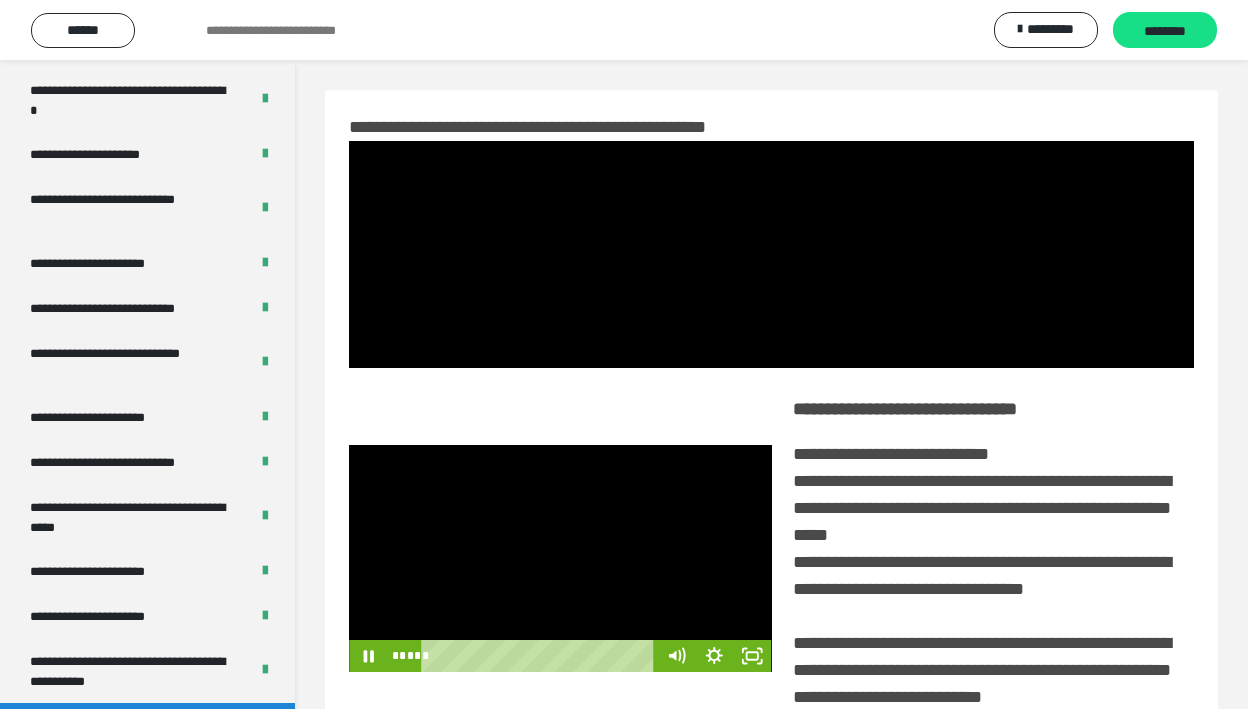 click at bounding box center [560, 558] 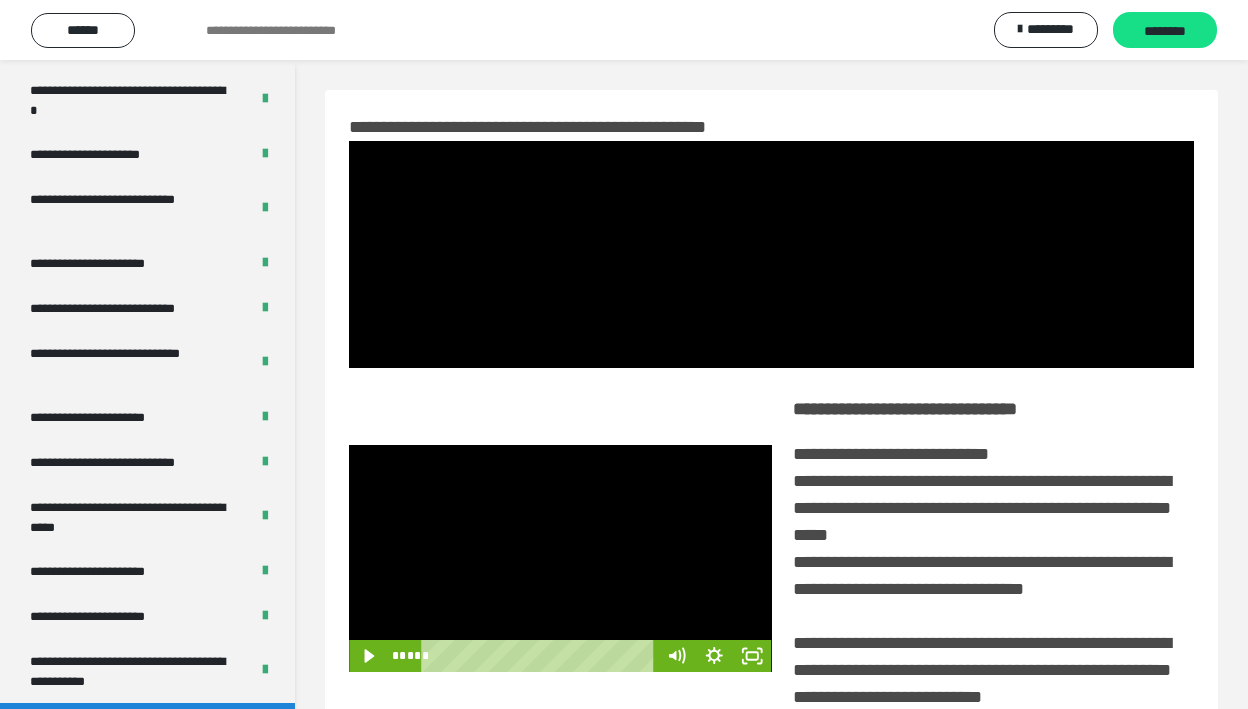 click at bounding box center [560, 558] 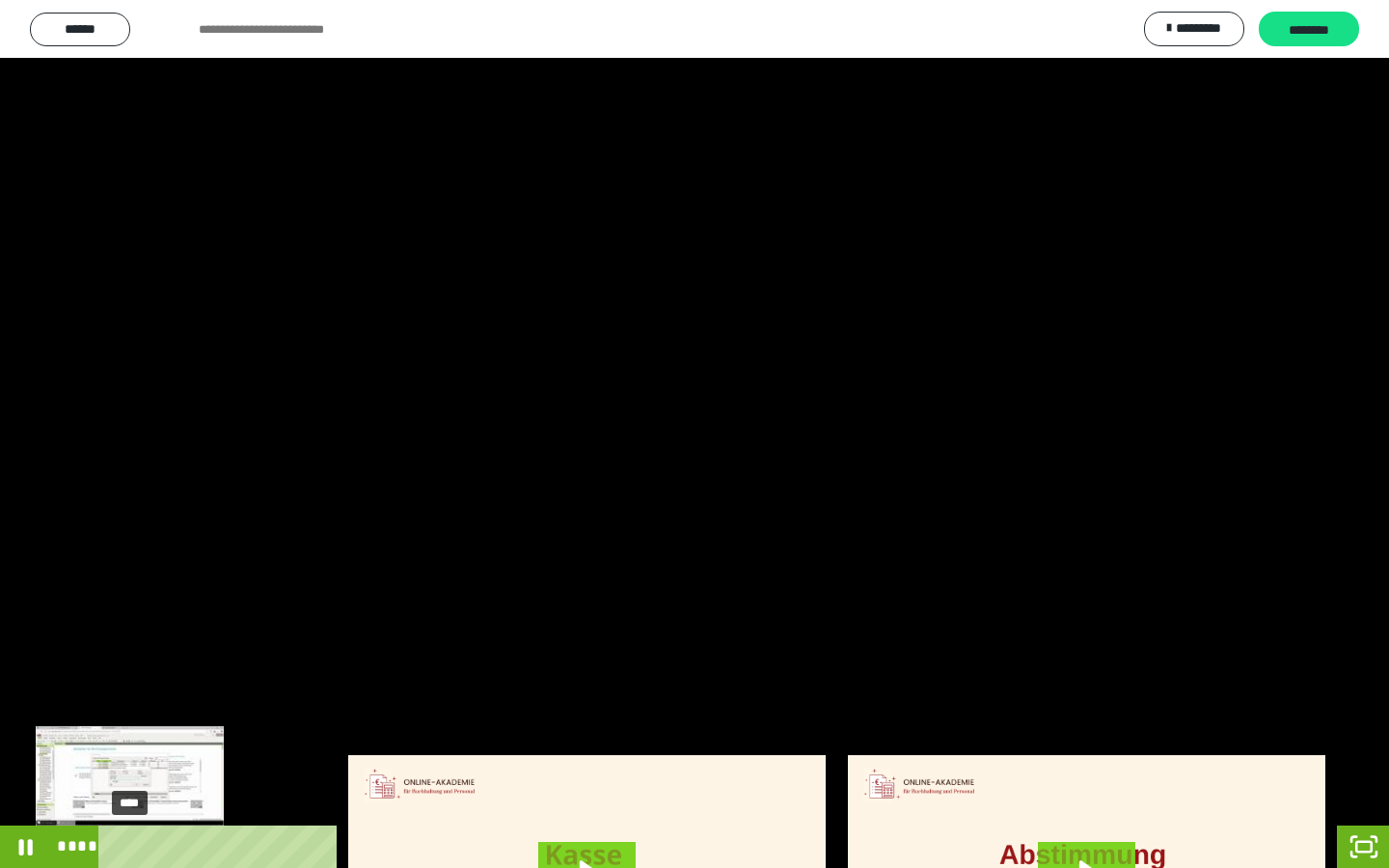 drag, startPoint x: 543, startPoint y: 624, endPoint x: 315, endPoint y: 822, distance: 301.97351 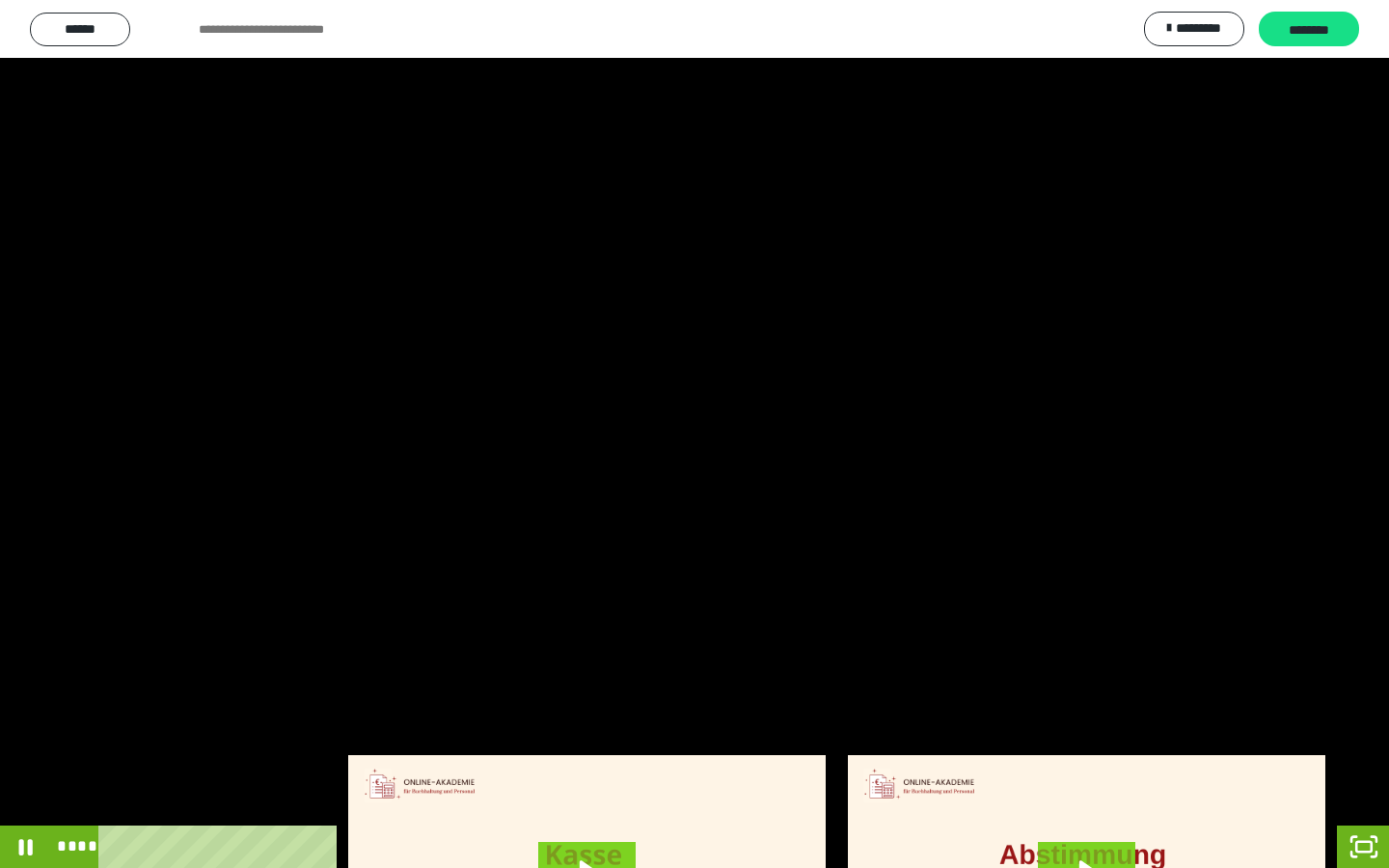 click at bounding box center [694, 434] 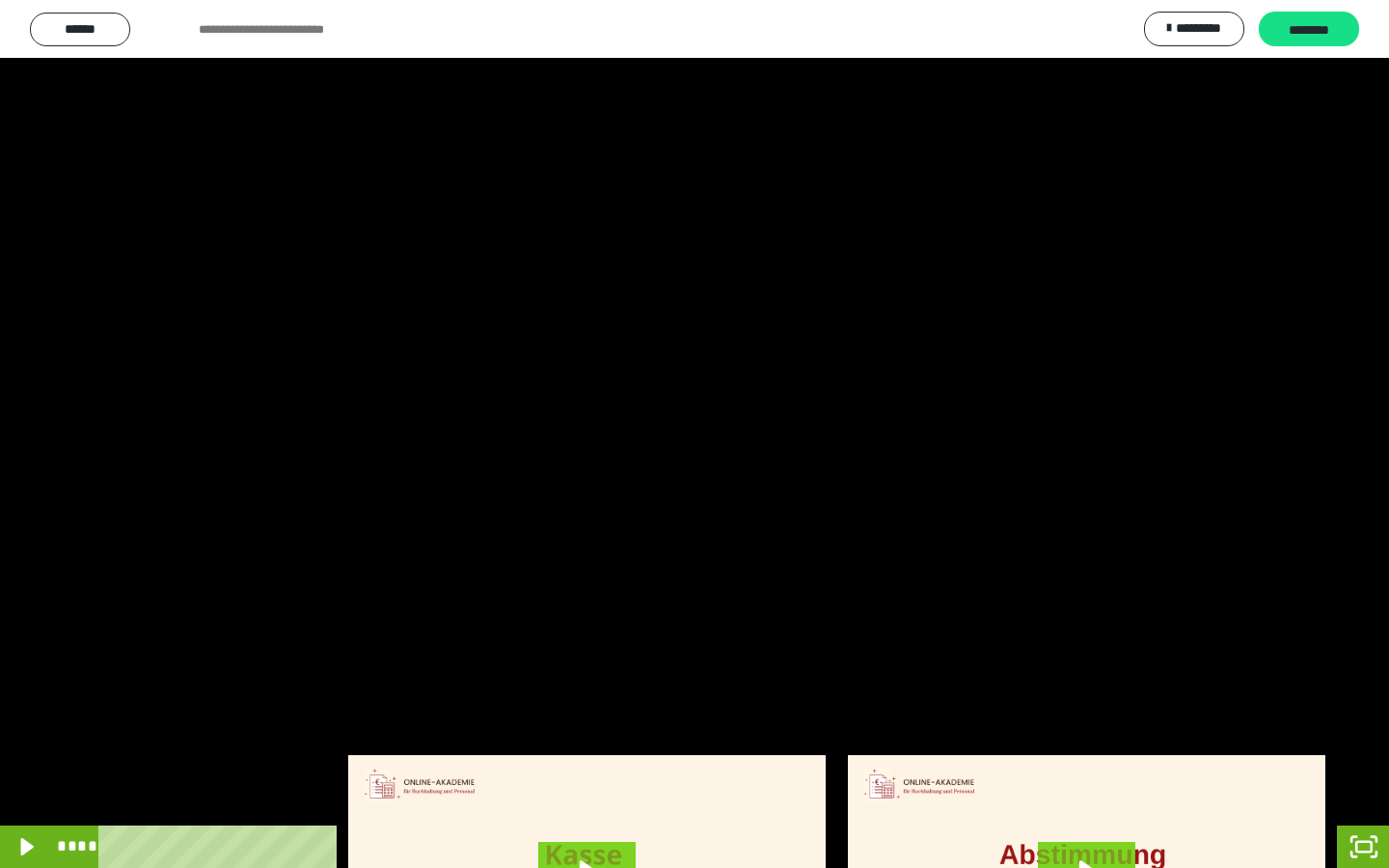click at bounding box center [694, 434] 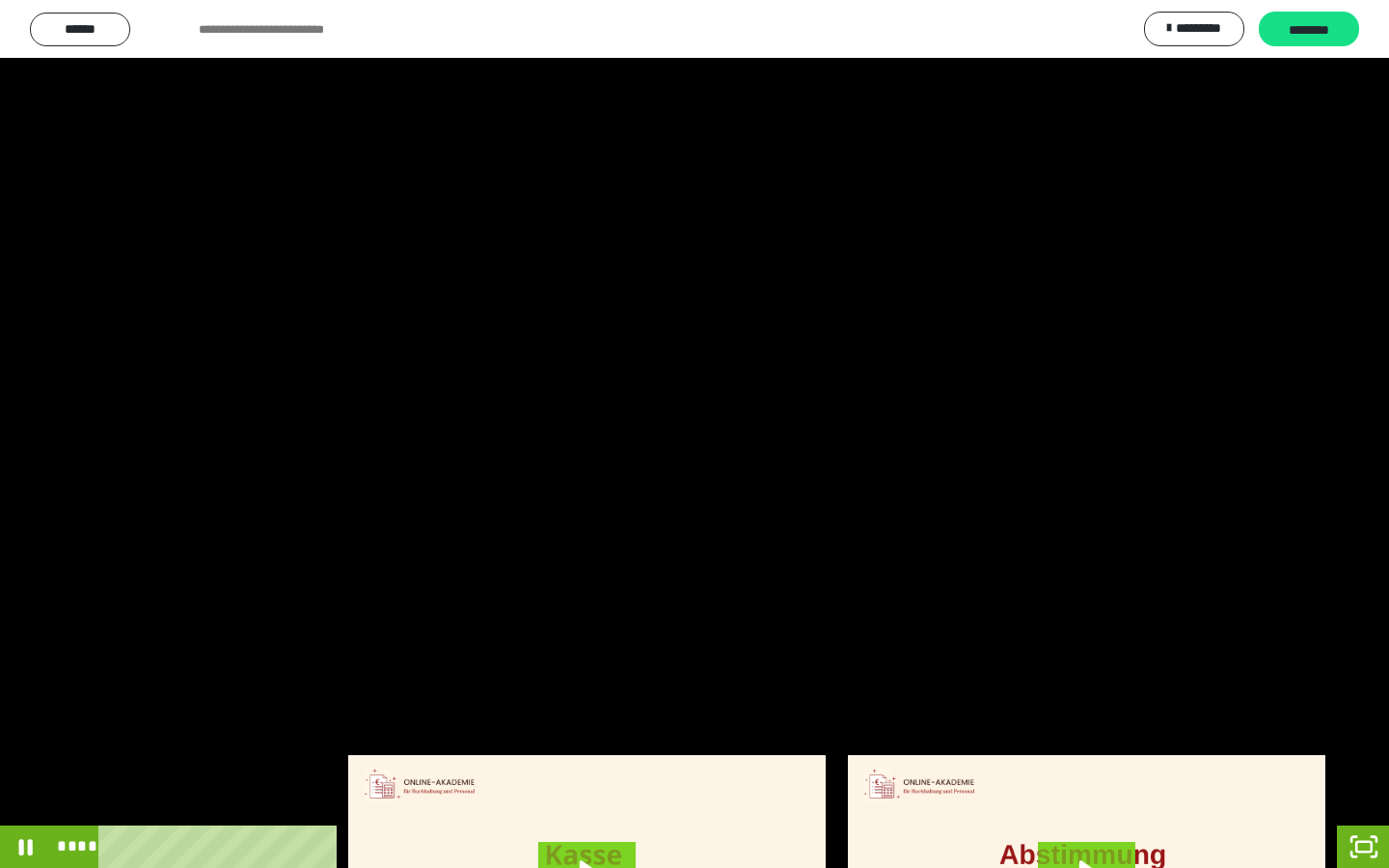 click at bounding box center (694, 434) 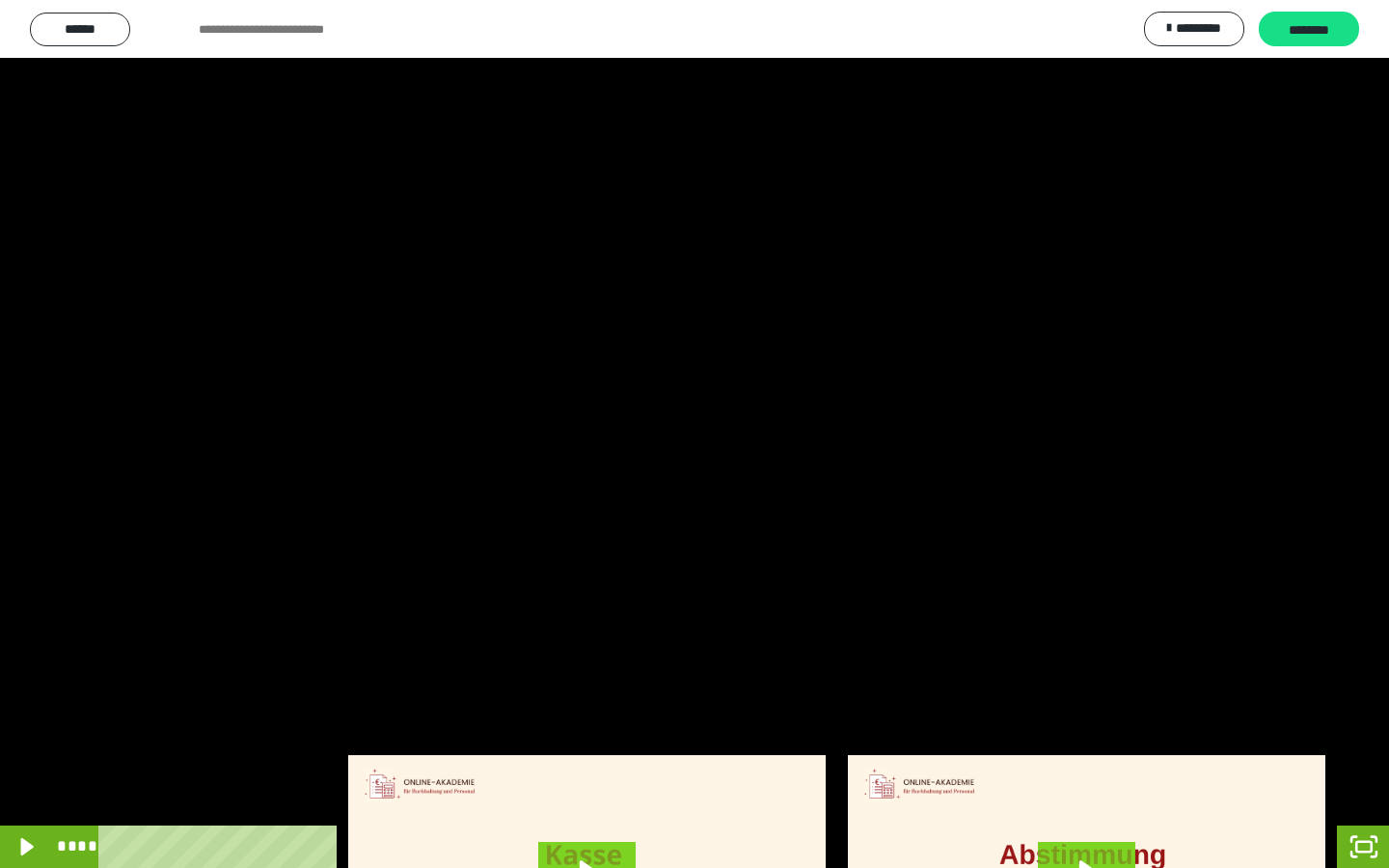 click at bounding box center [694, 434] 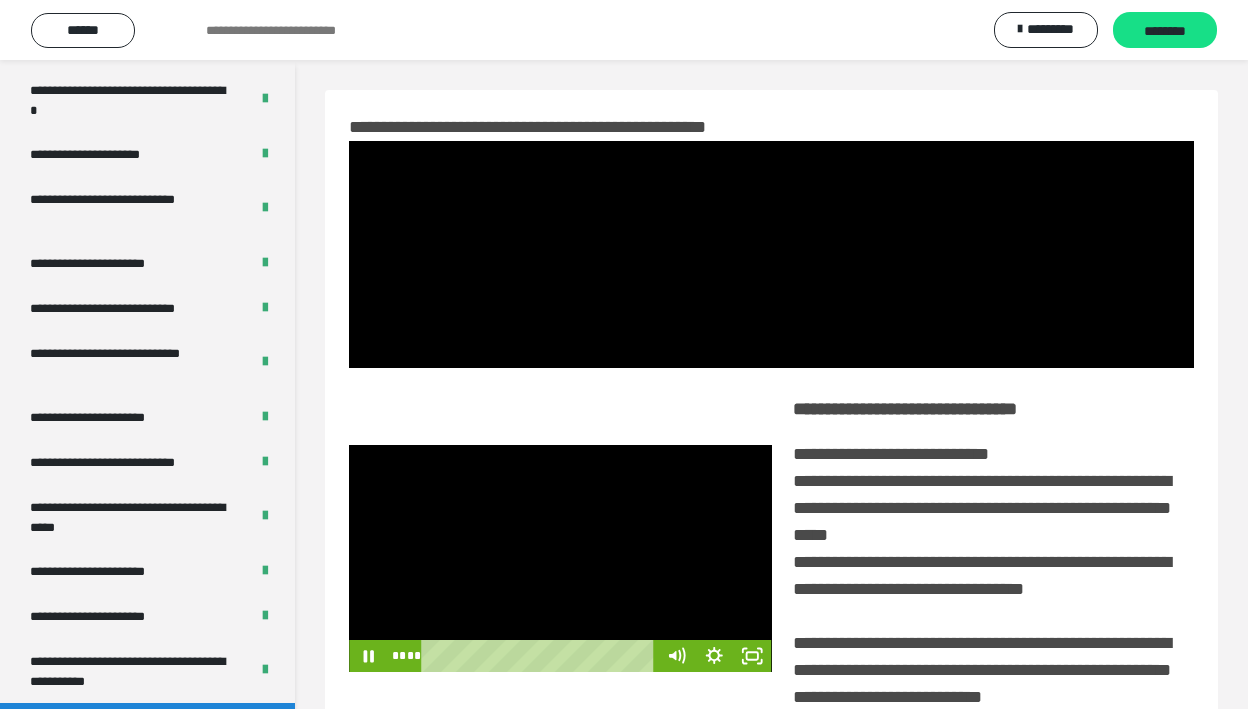 click at bounding box center (560, 558) 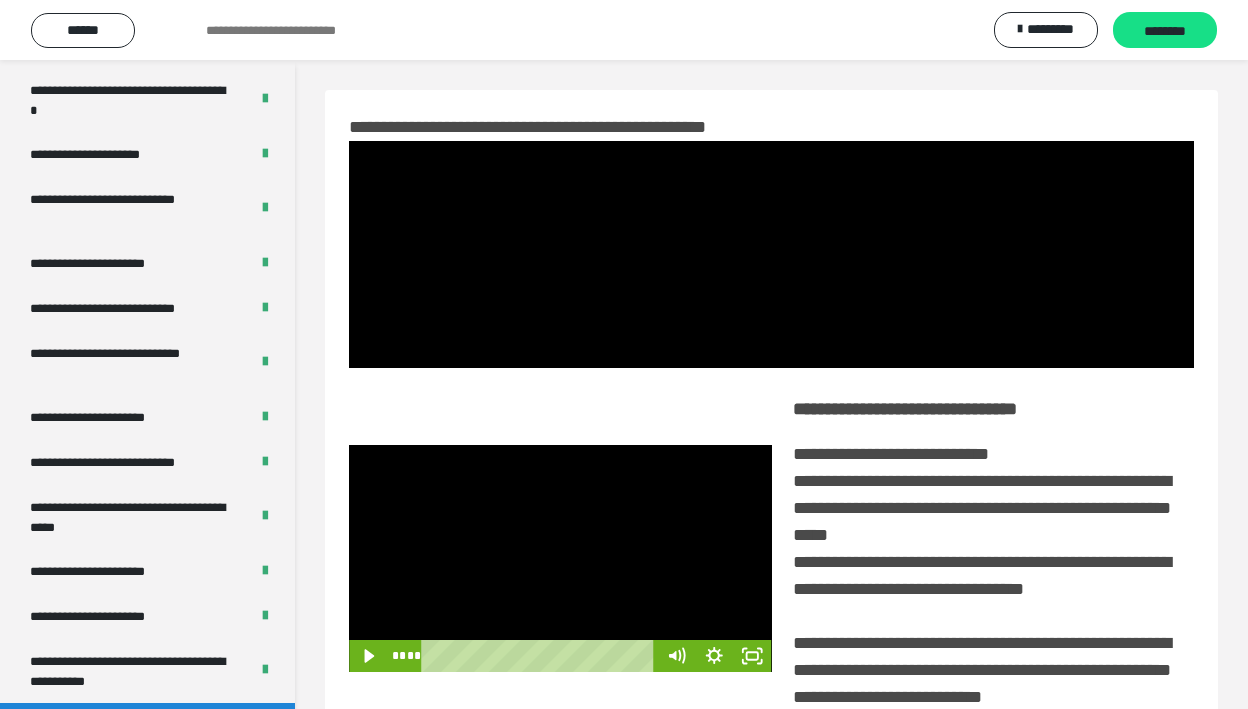 click at bounding box center [560, 558] 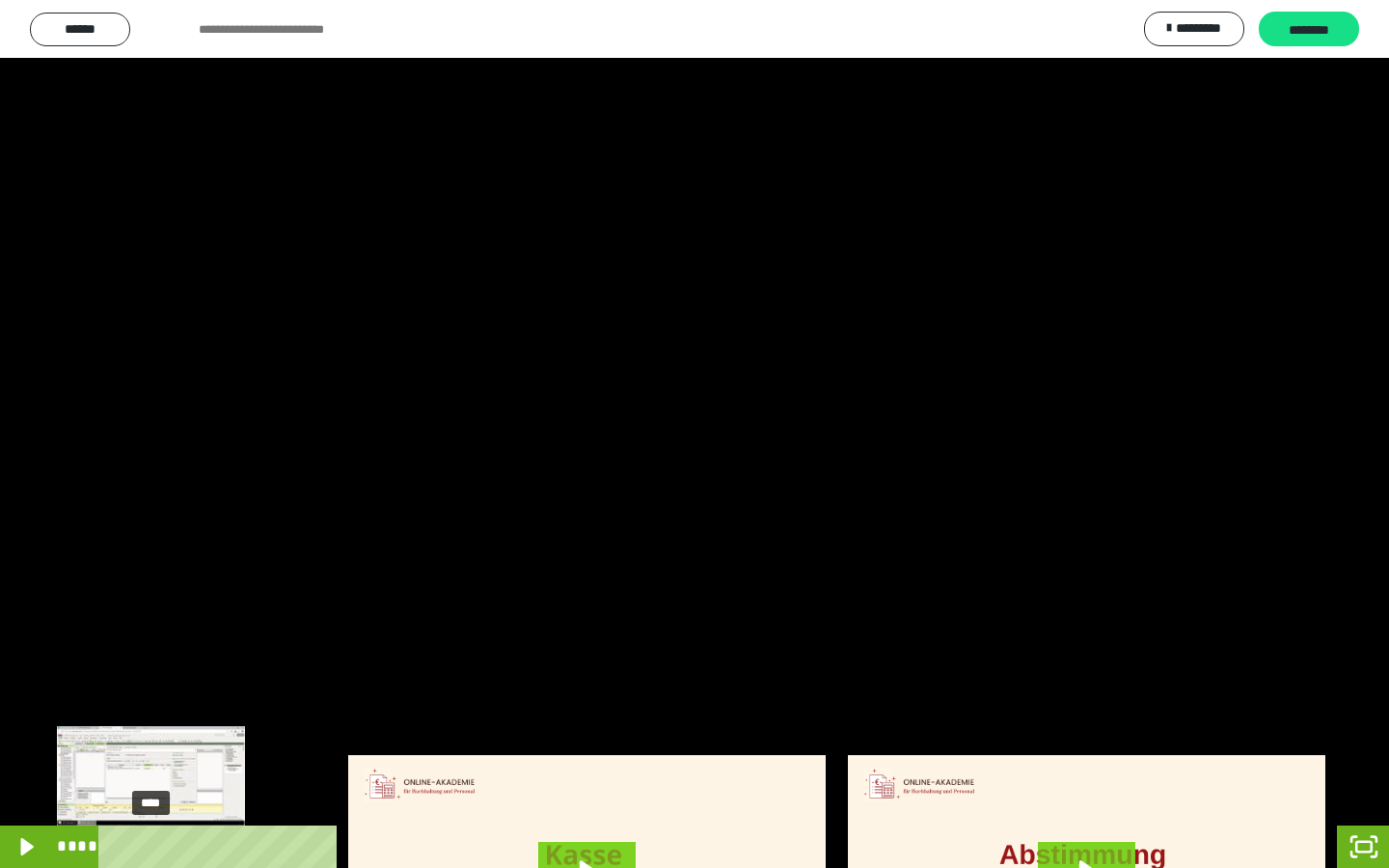 click on "****" at bounding box center [671, 847] 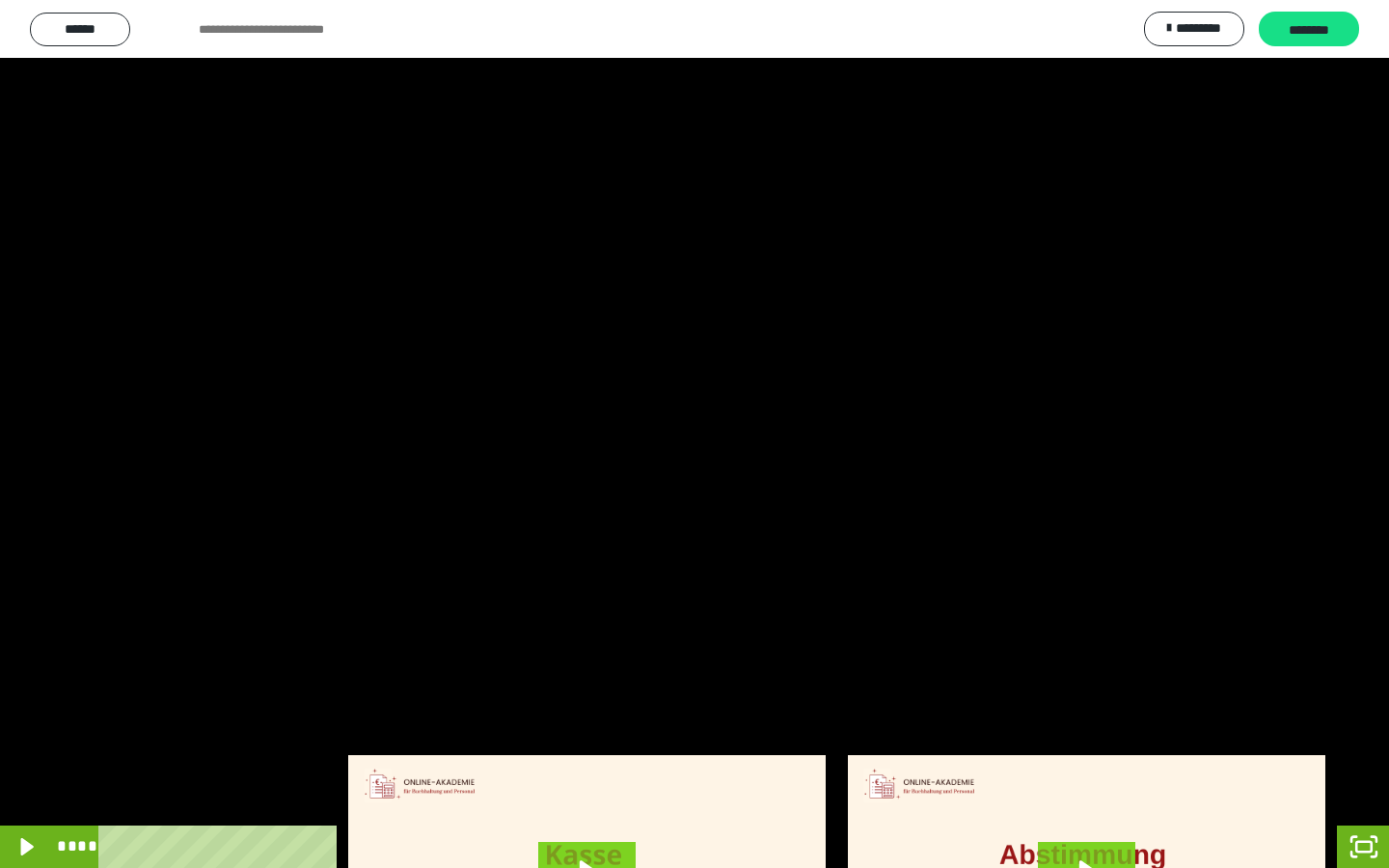 click at bounding box center (694, 434) 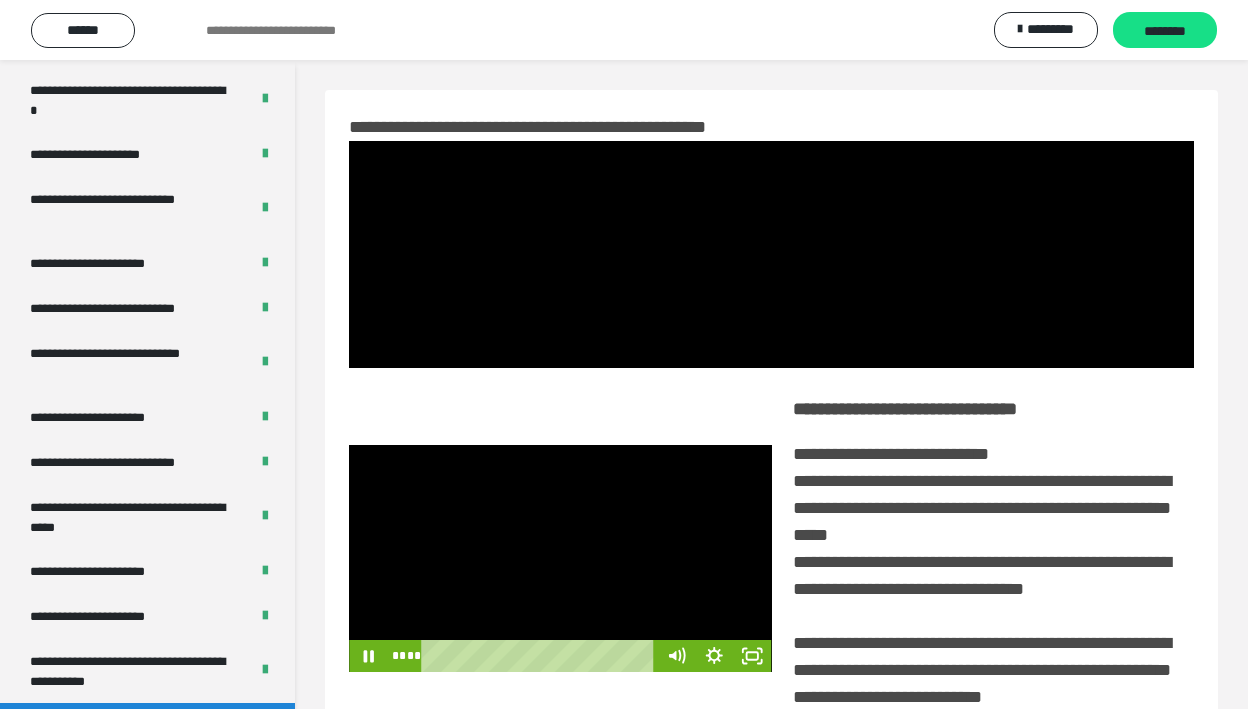 click at bounding box center [560, 558] 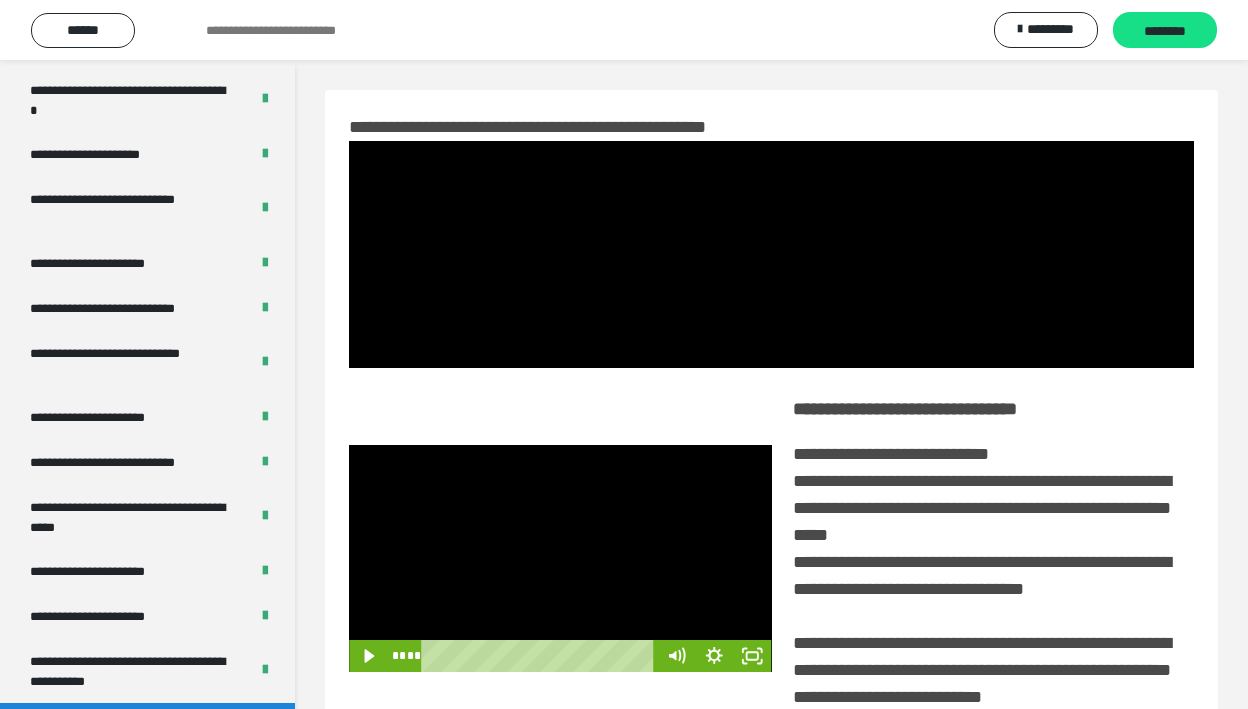 click at bounding box center (560, 558) 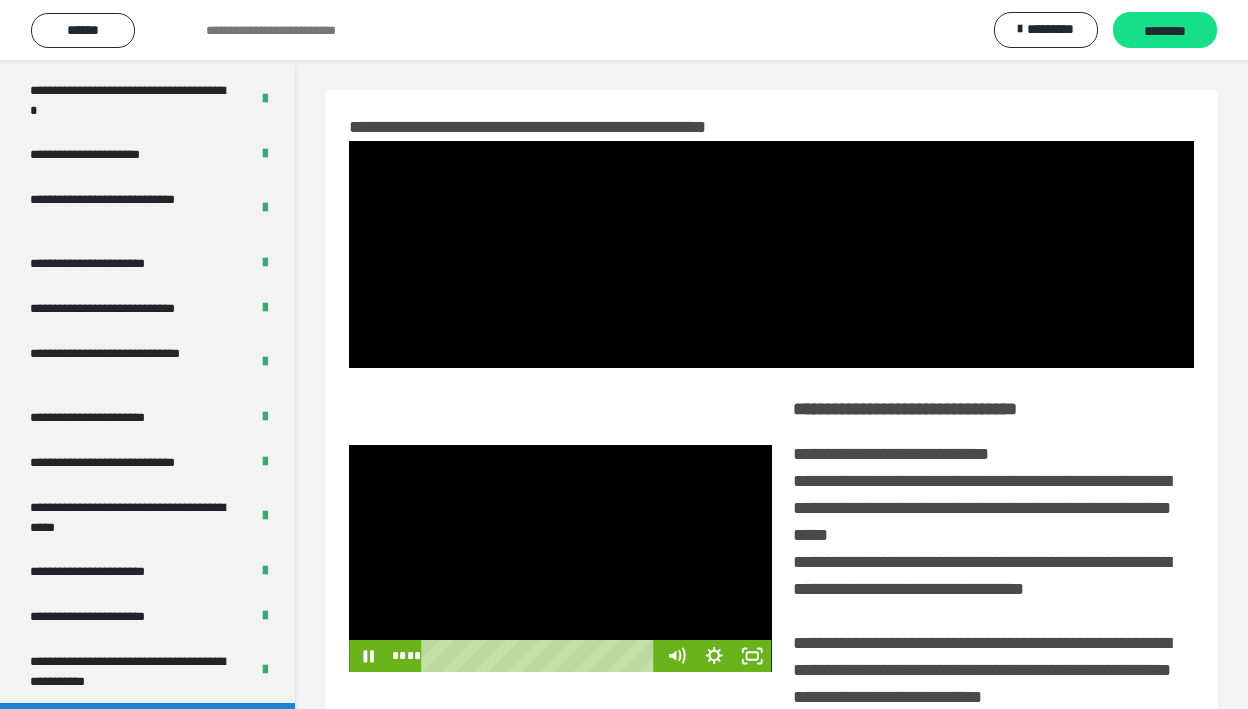 click at bounding box center [560, 558] 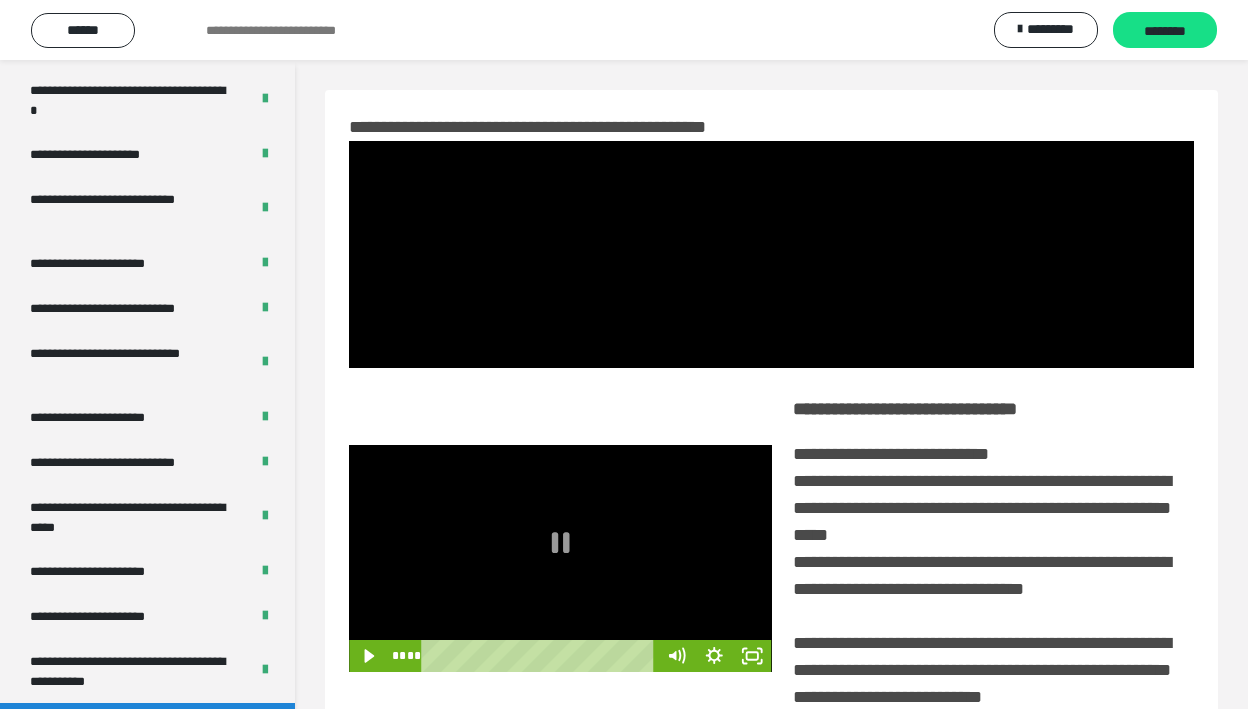 click at bounding box center (560, 558) 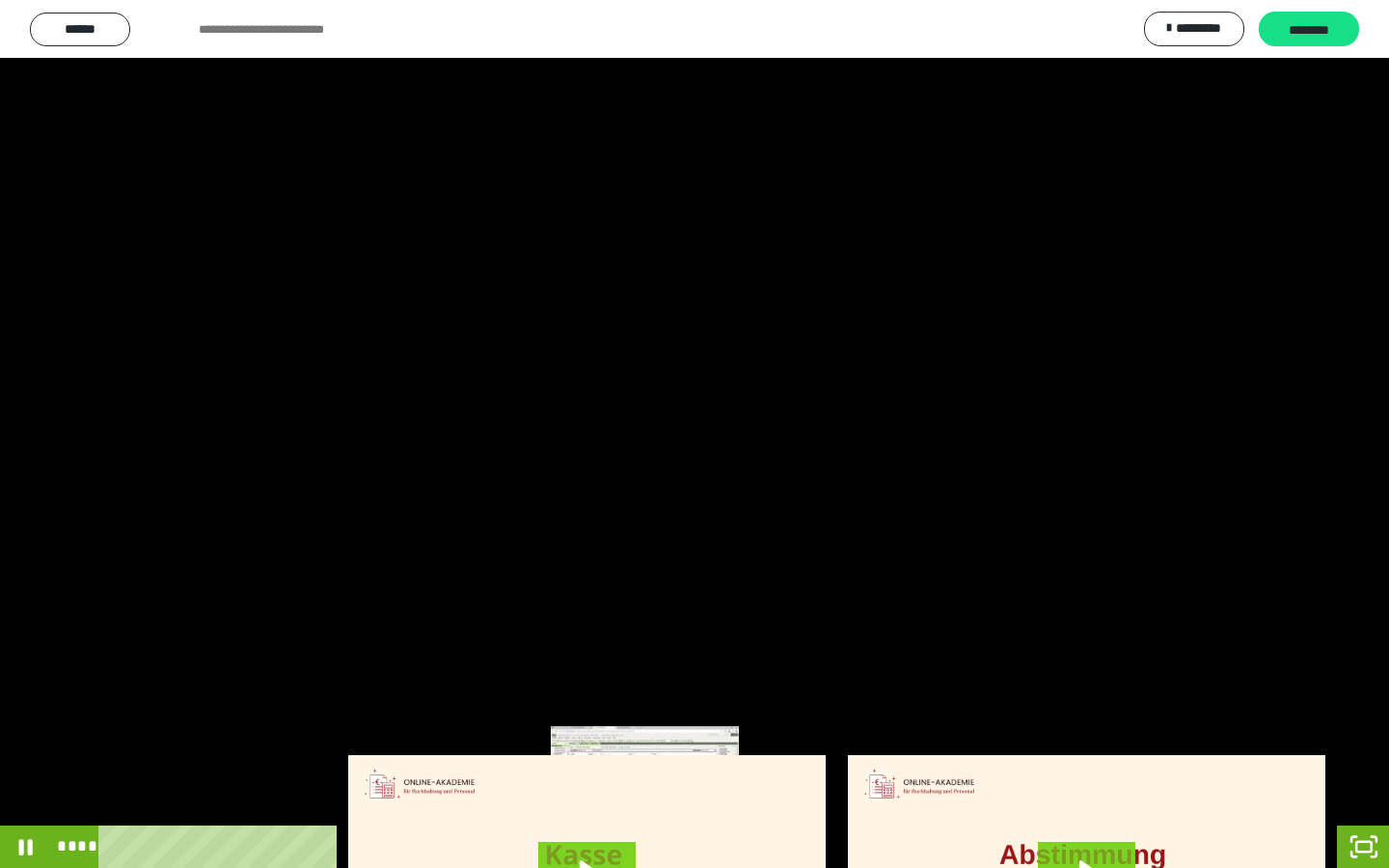 click on "****" at bounding box center [671, 847] 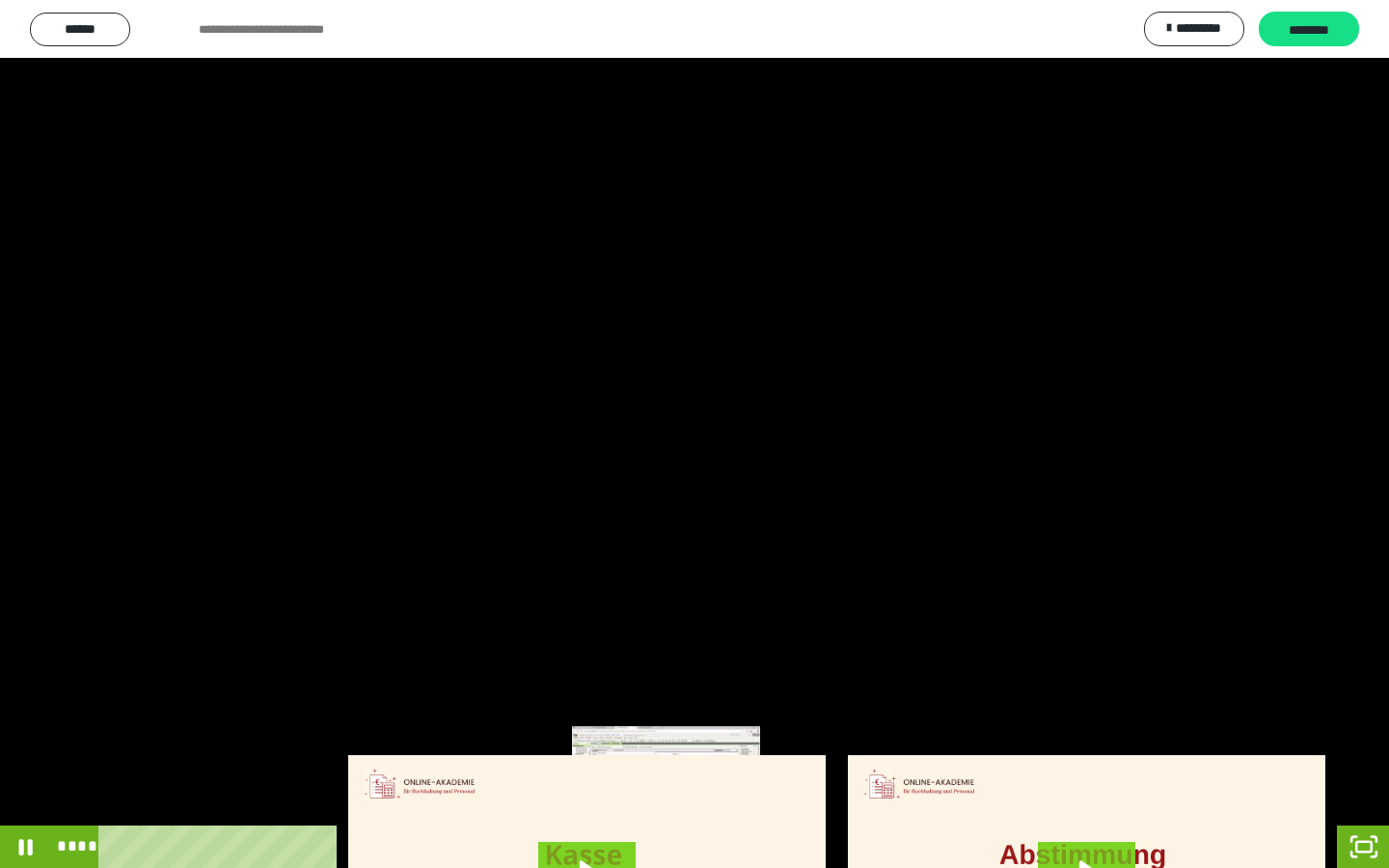 click on "****" at bounding box center [671, 847] 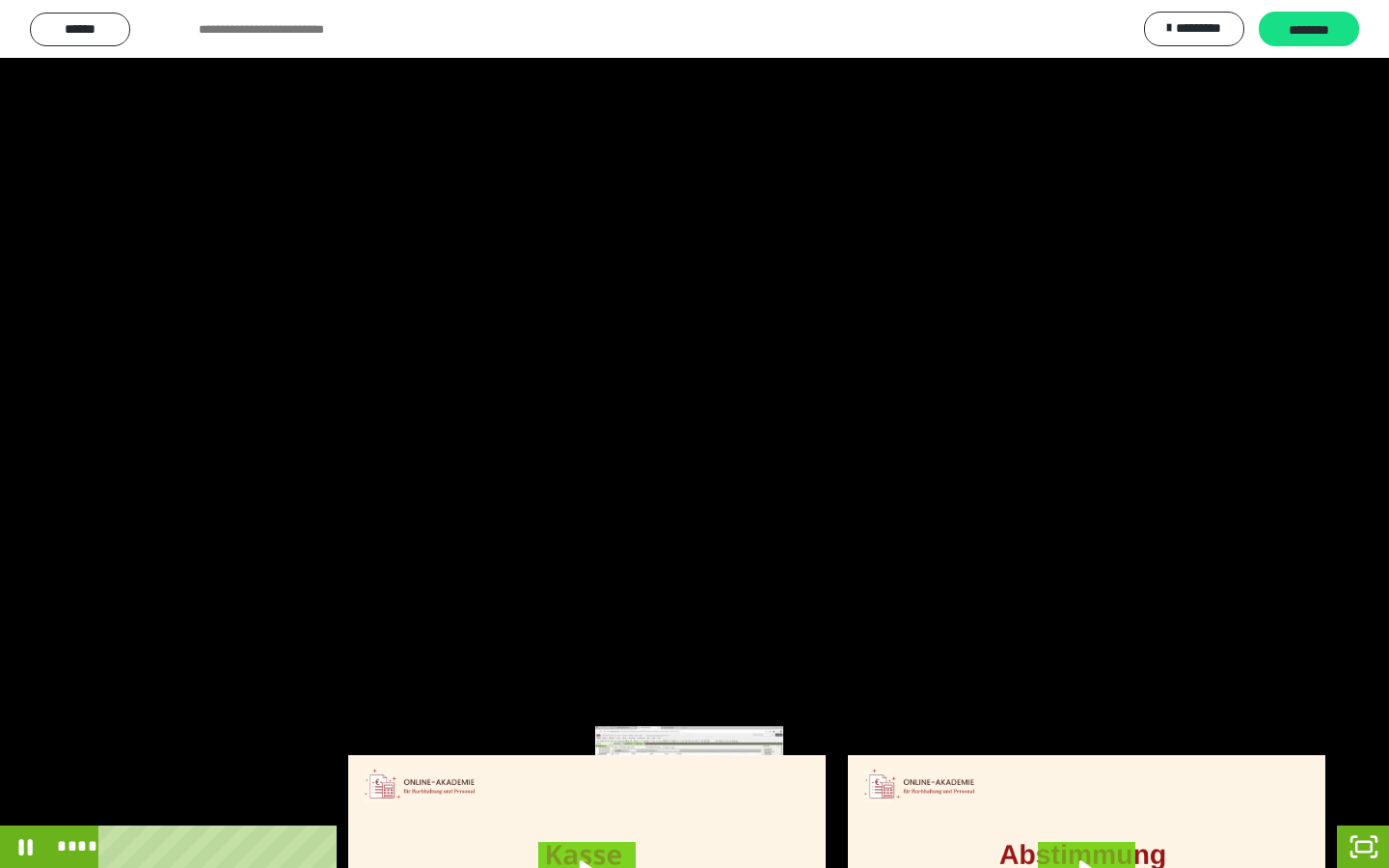 click on "****" at bounding box center (671, 847) 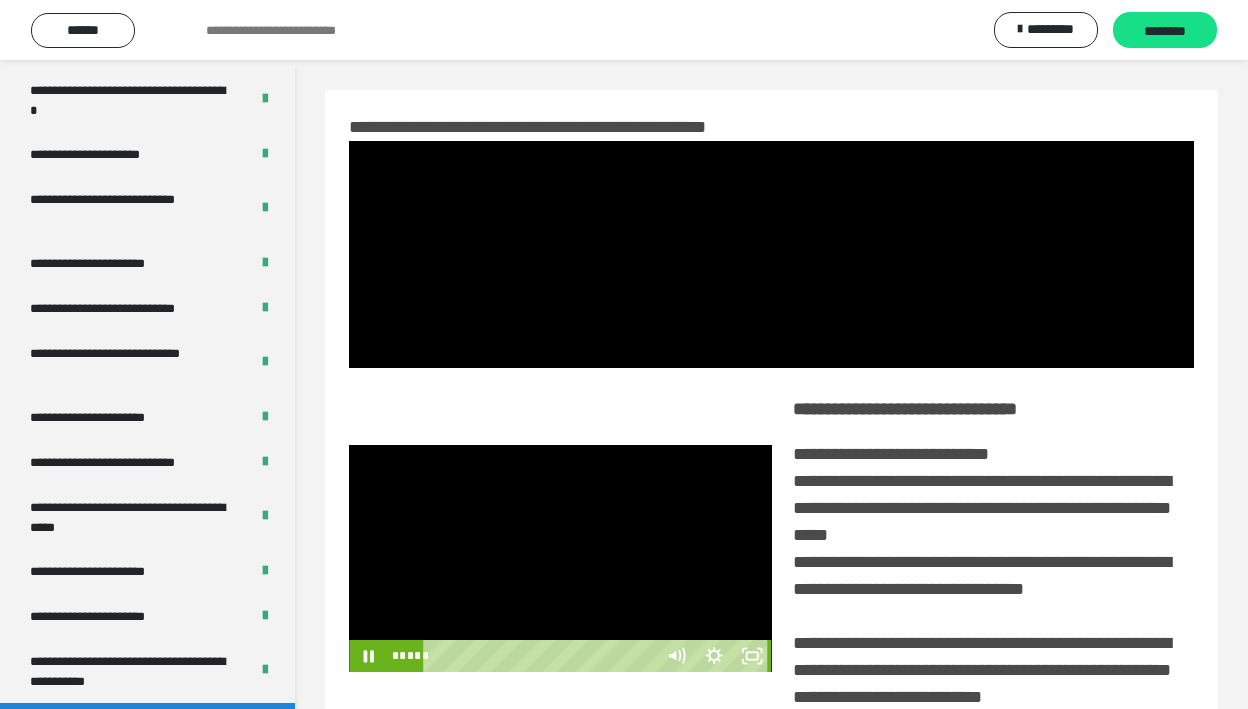 click at bounding box center [560, 558] 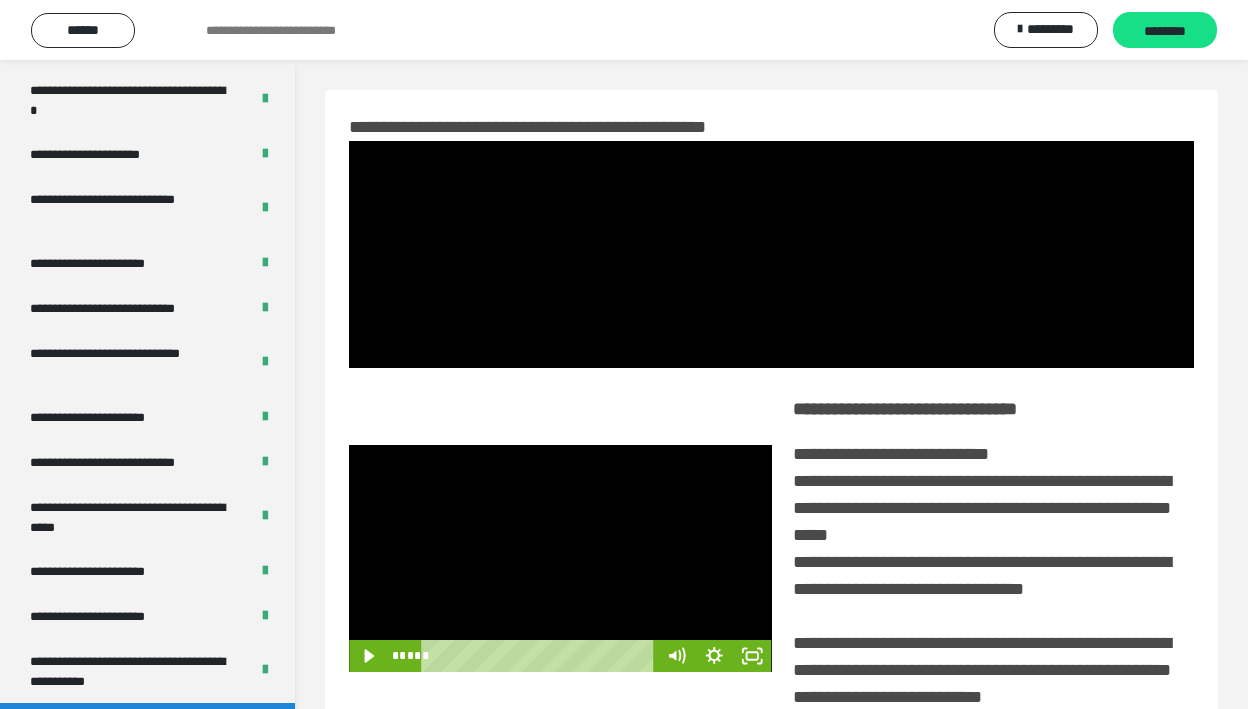 click at bounding box center (560, 558) 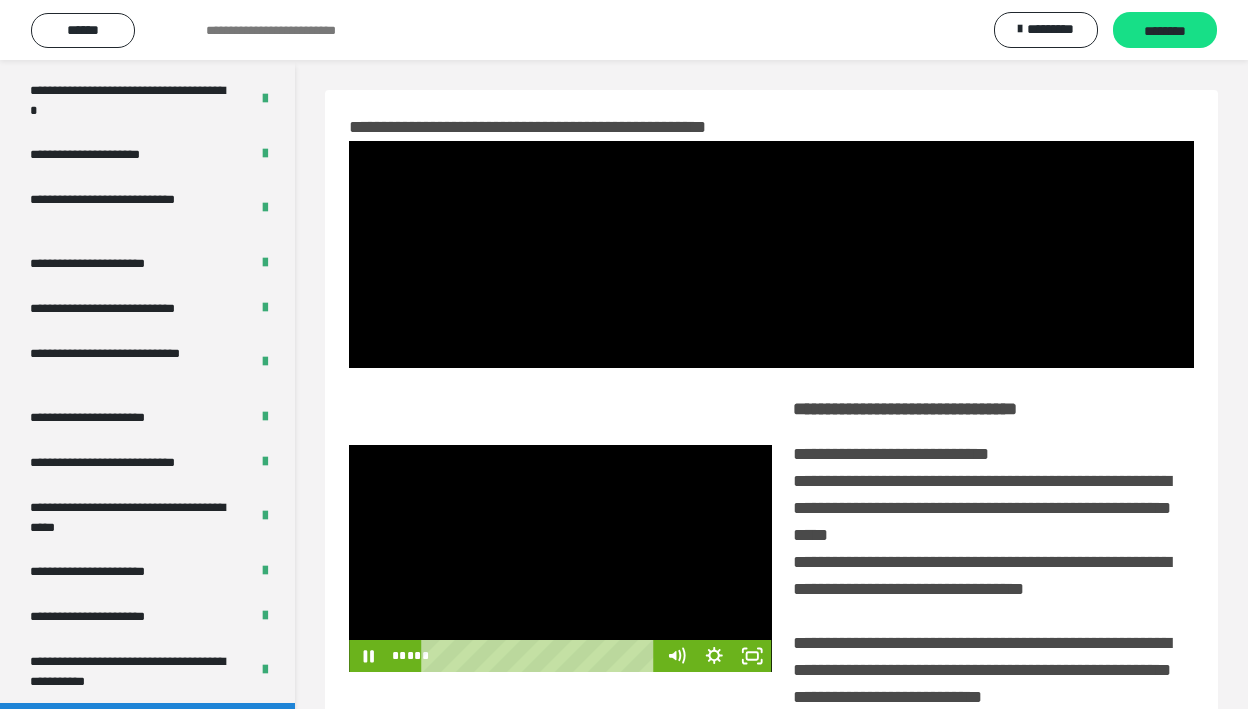 click at bounding box center (560, 558) 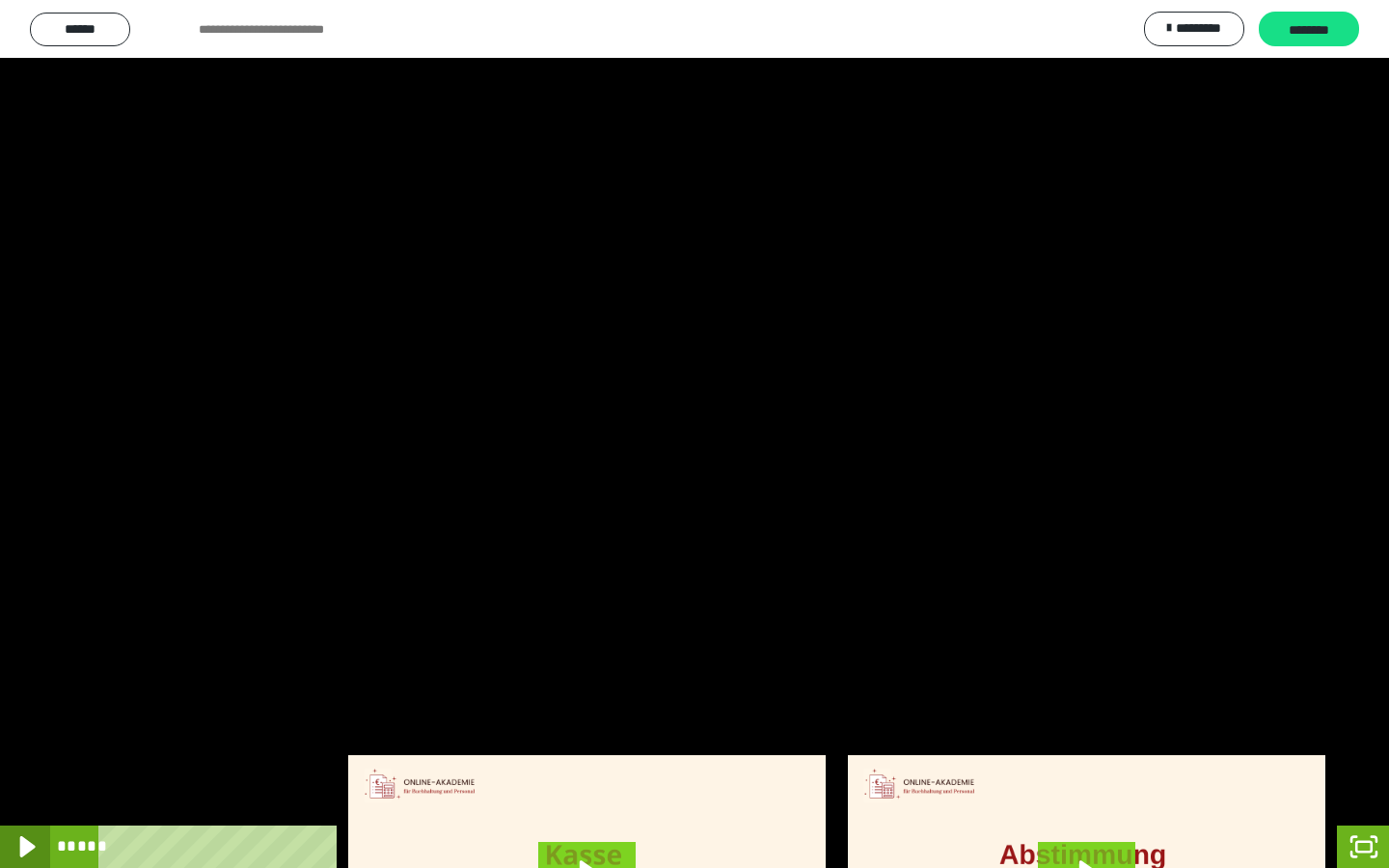 click 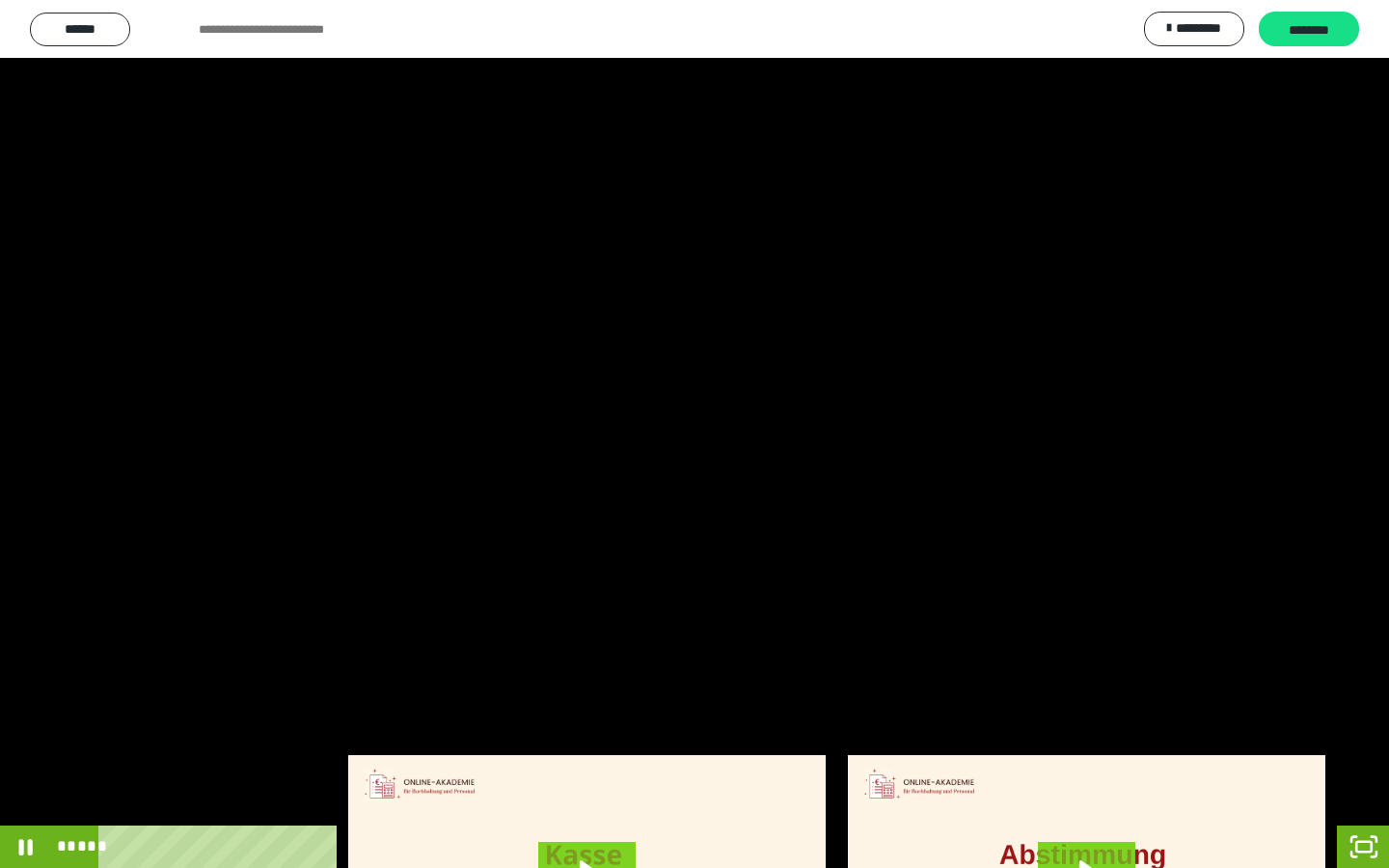 click at bounding box center (694, 434) 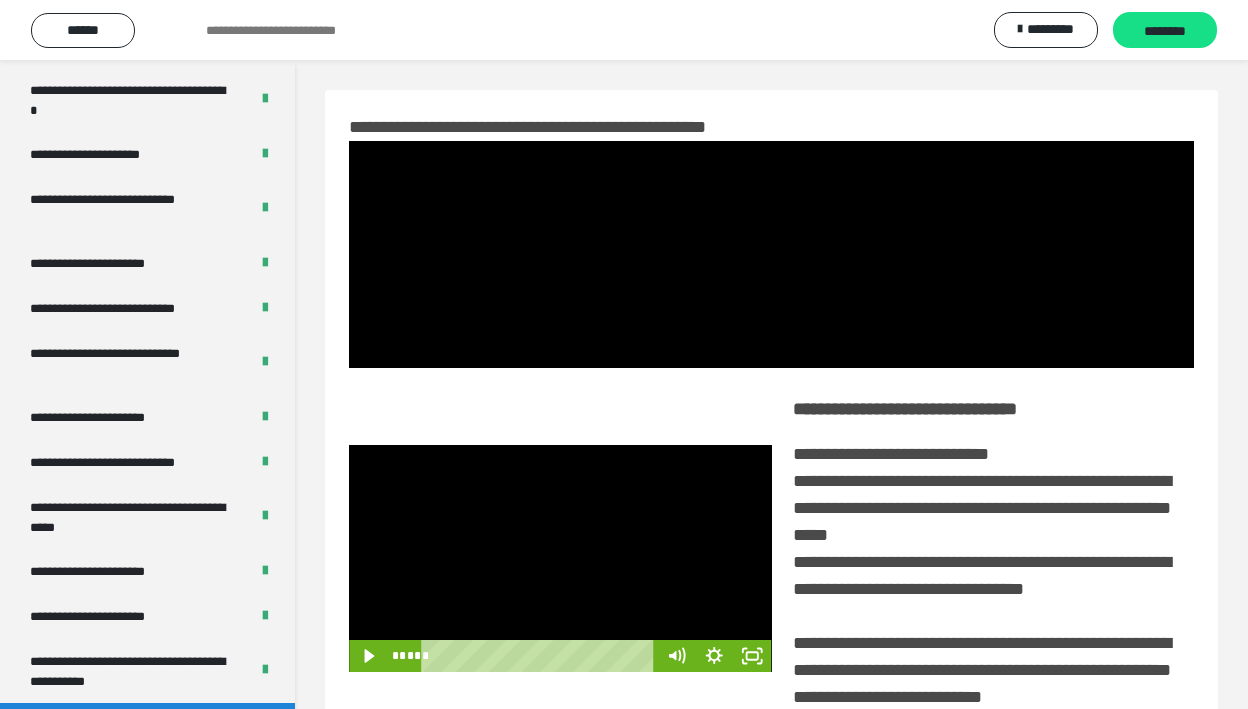 click at bounding box center (560, 558) 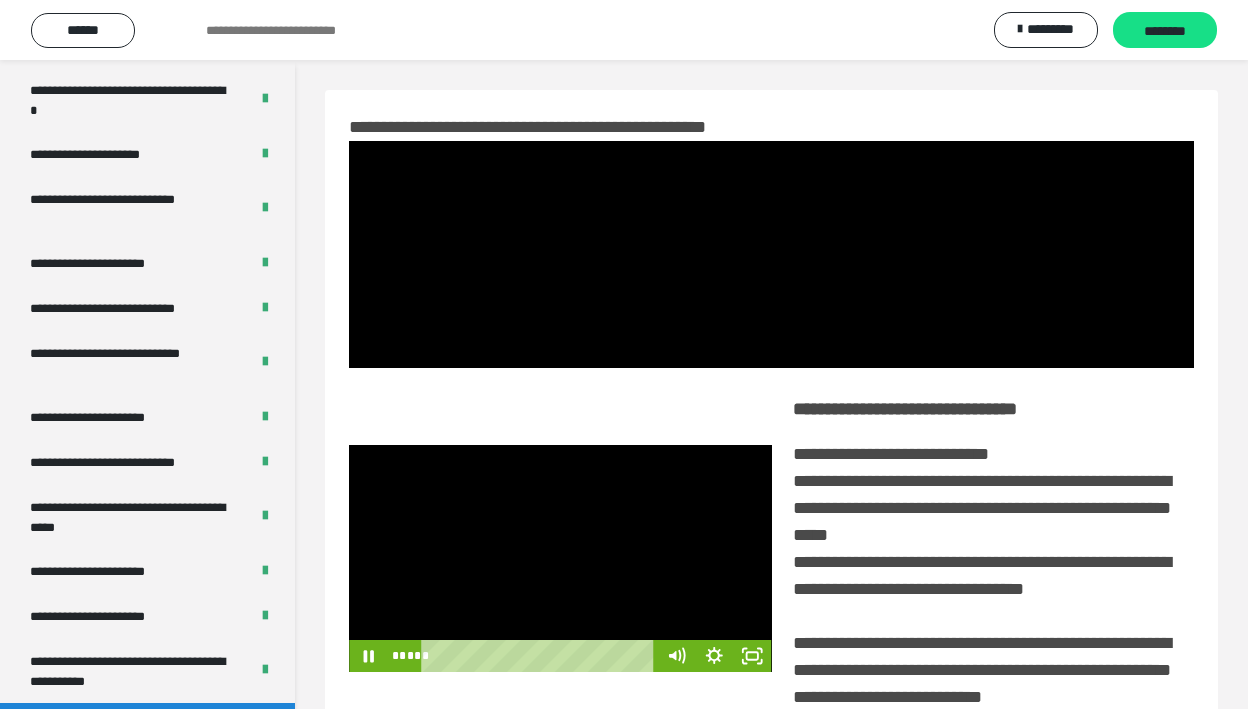 click at bounding box center (560, 558) 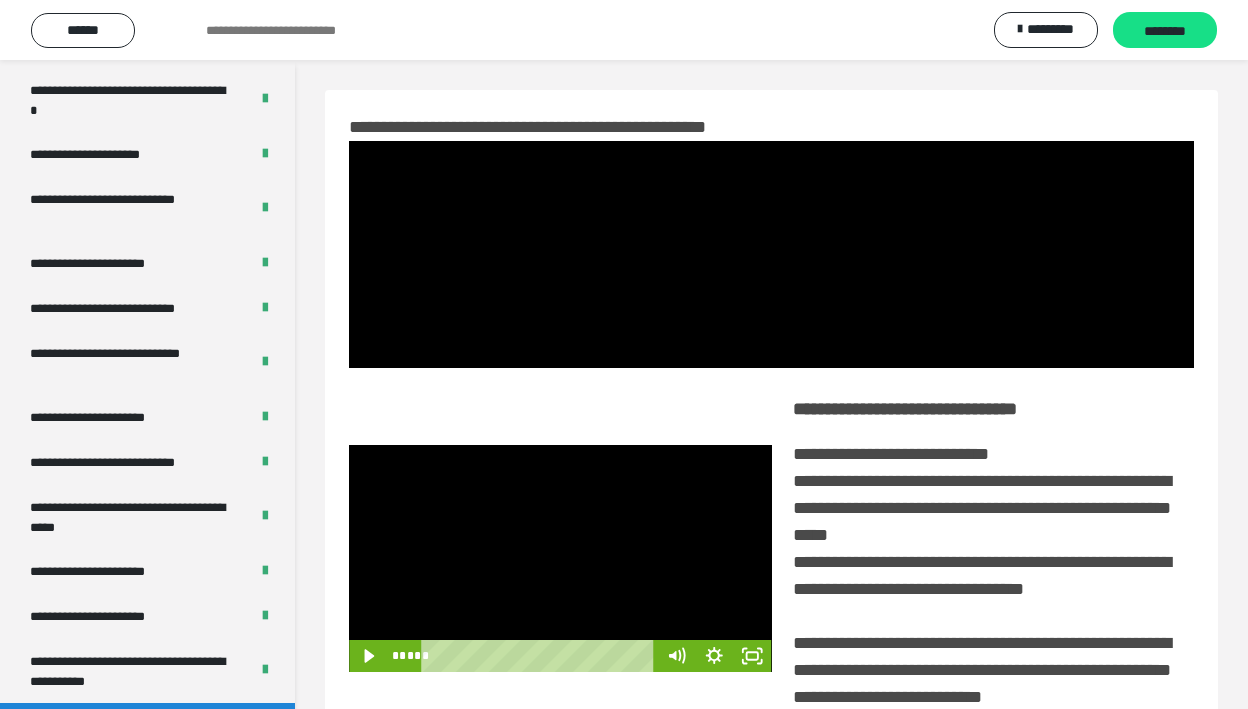 click at bounding box center [560, 558] 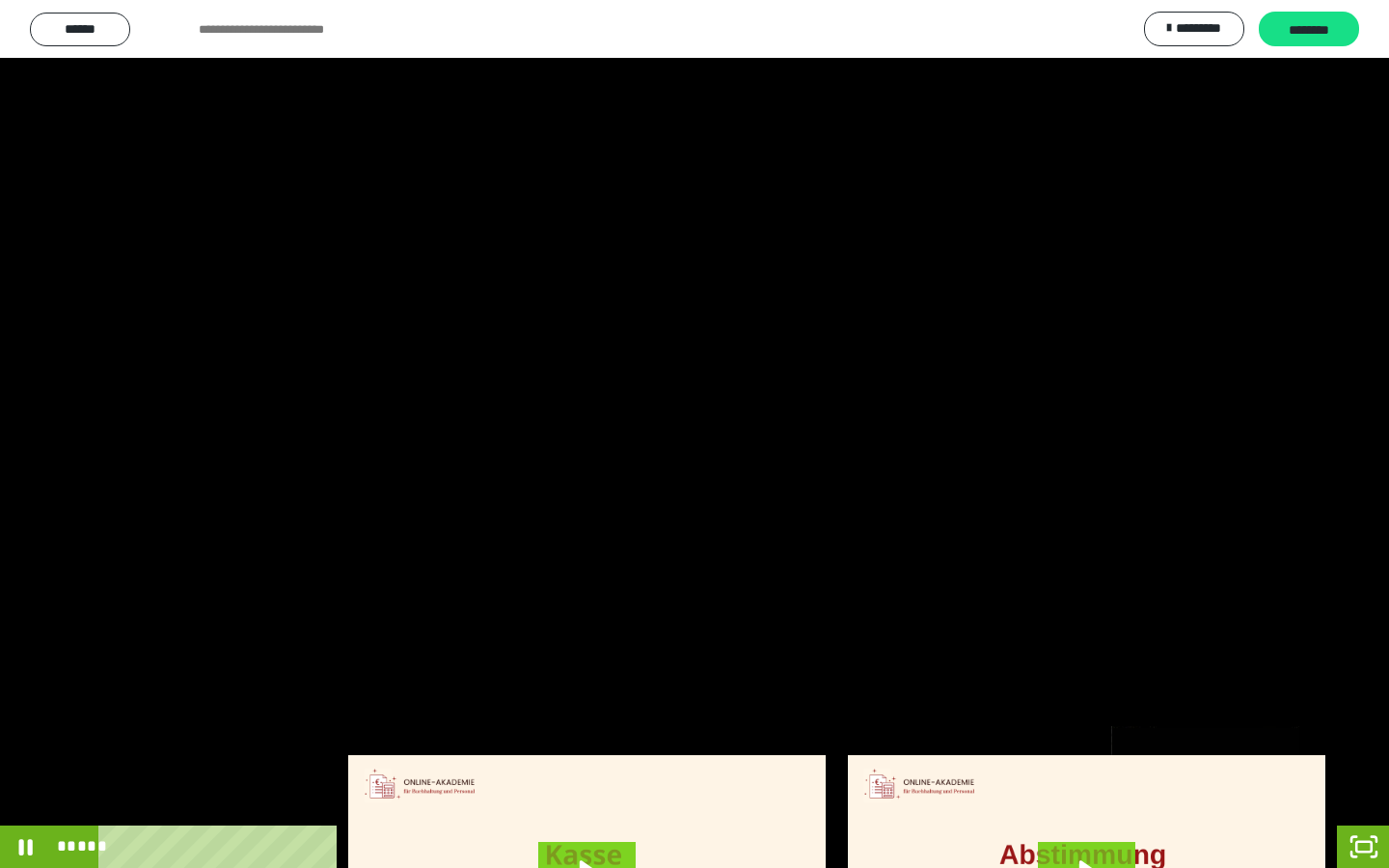 click on "*****" at bounding box center [671, 847] 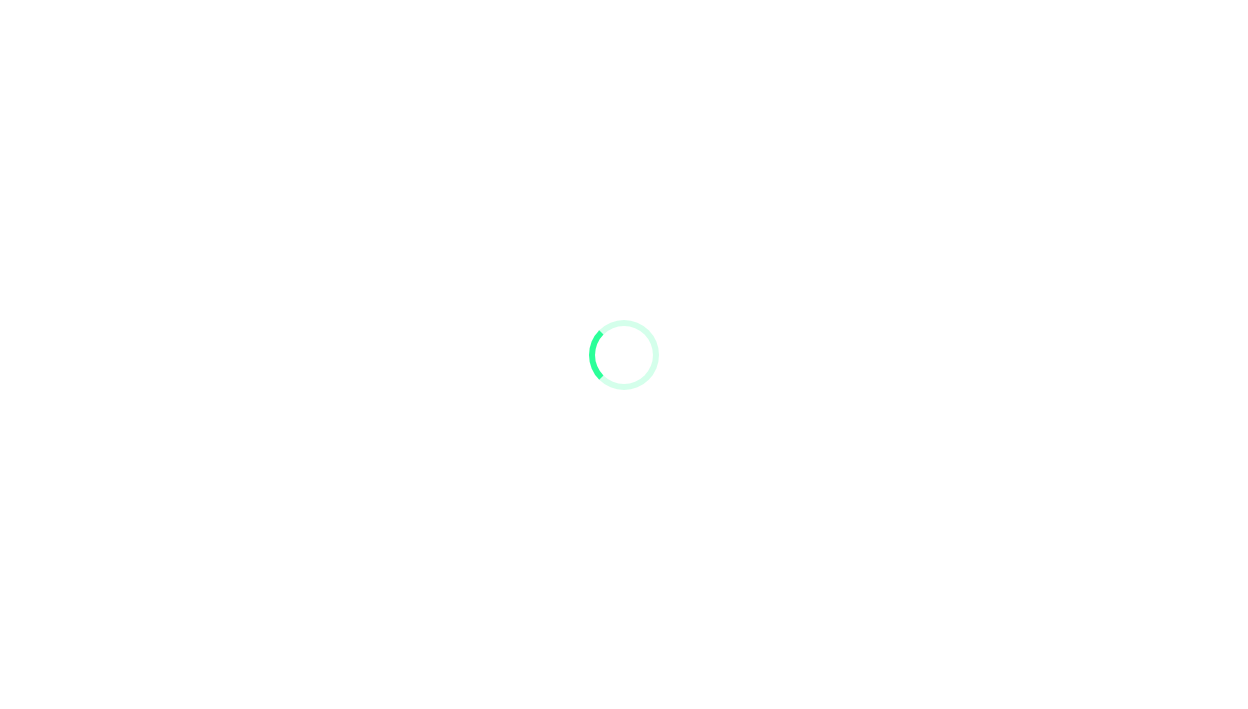 scroll, scrollTop: 0, scrollLeft: 0, axis: both 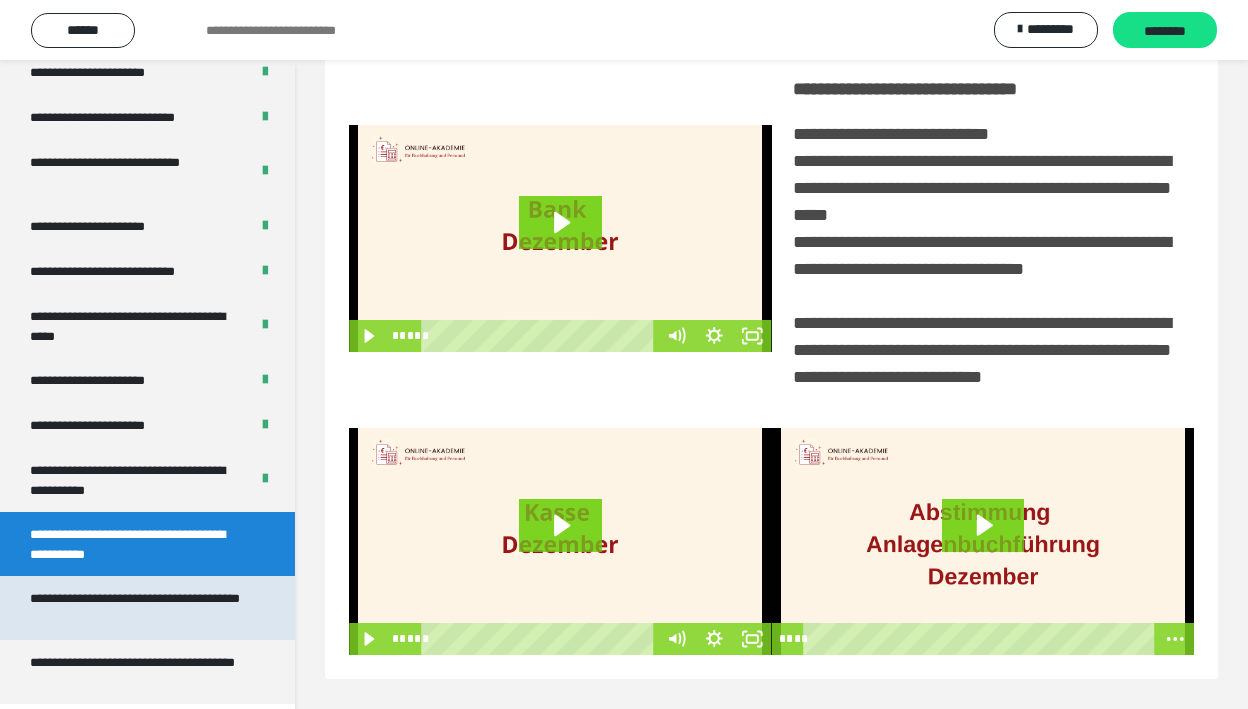 click on "**********" at bounding box center (139, 608) 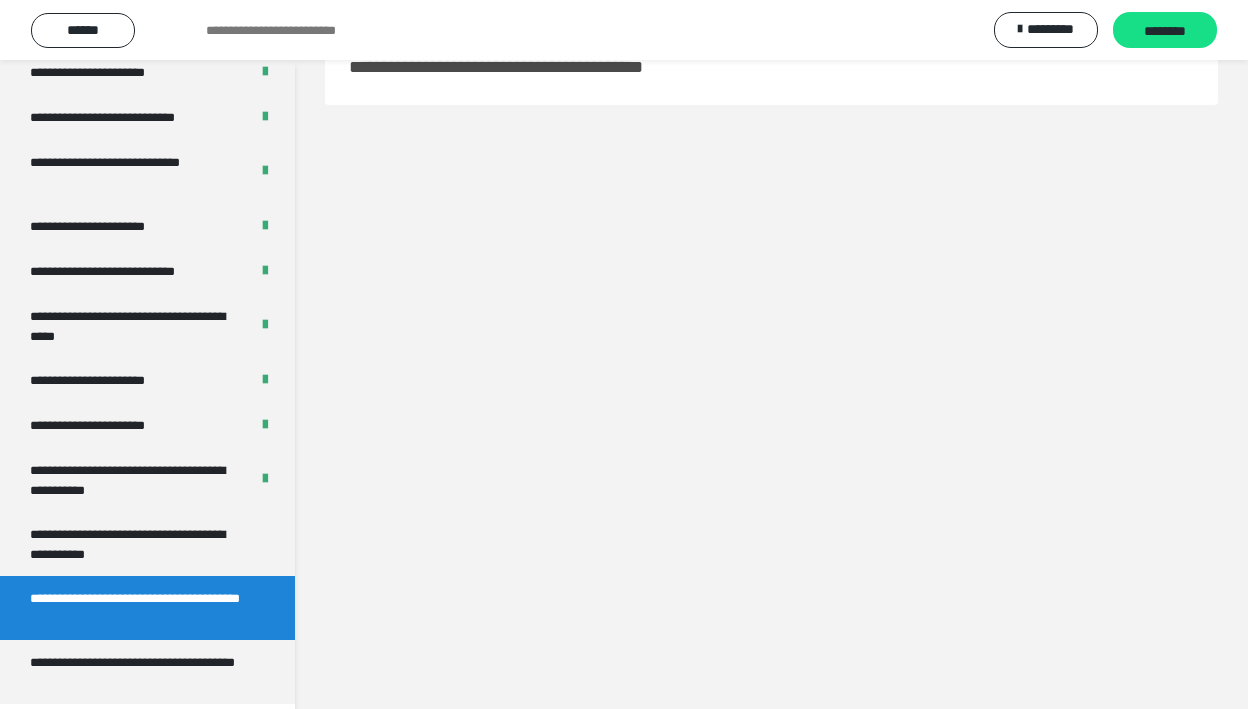 scroll, scrollTop: 60, scrollLeft: 0, axis: vertical 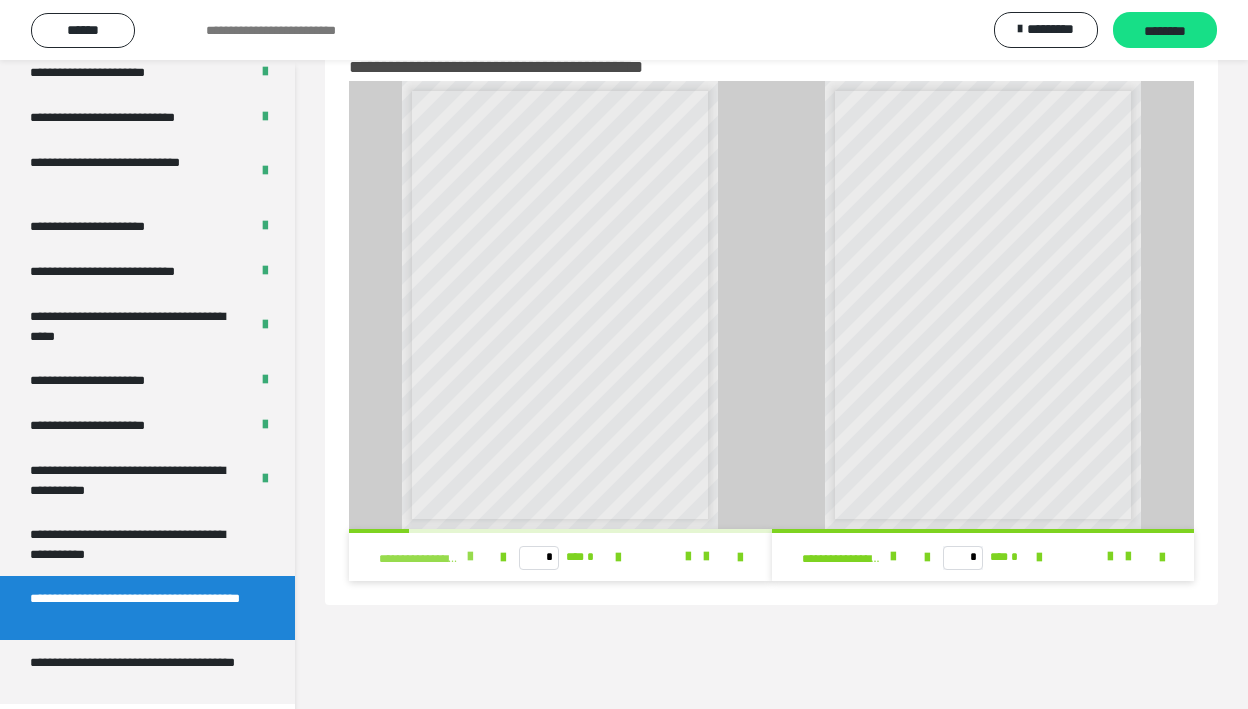 click at bounding box center (470, 557) 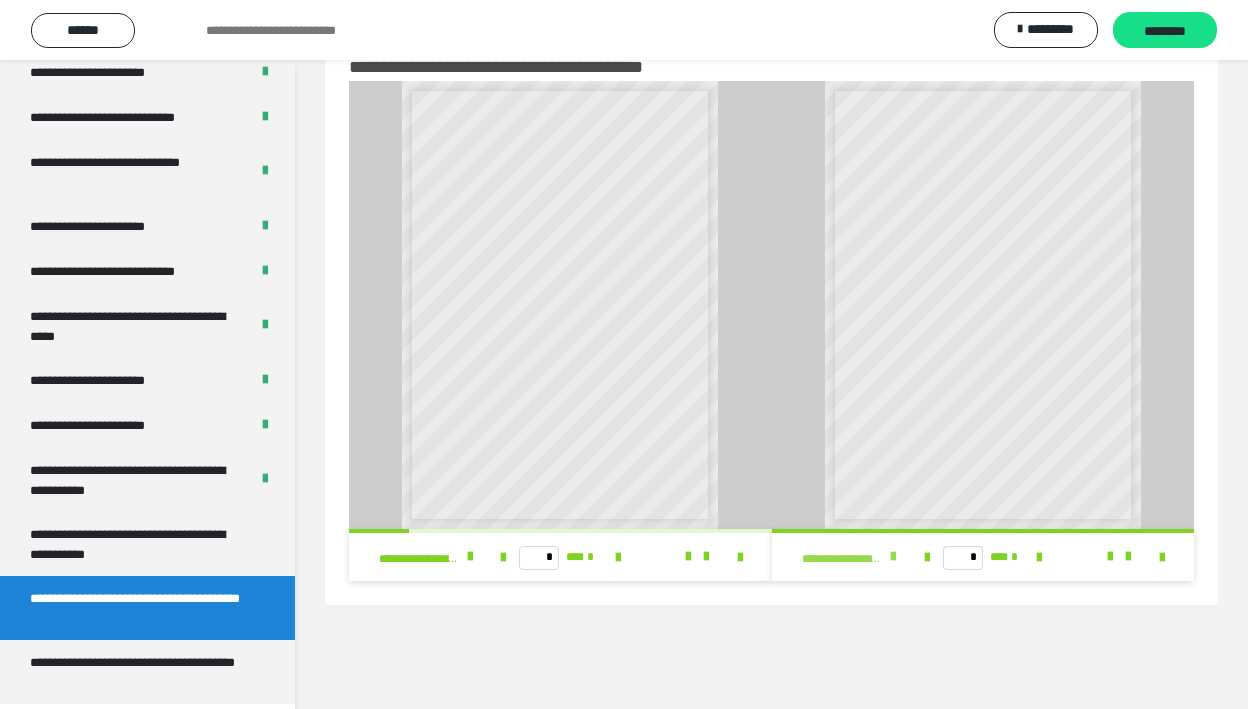 click at bounding box center [893, 557] 